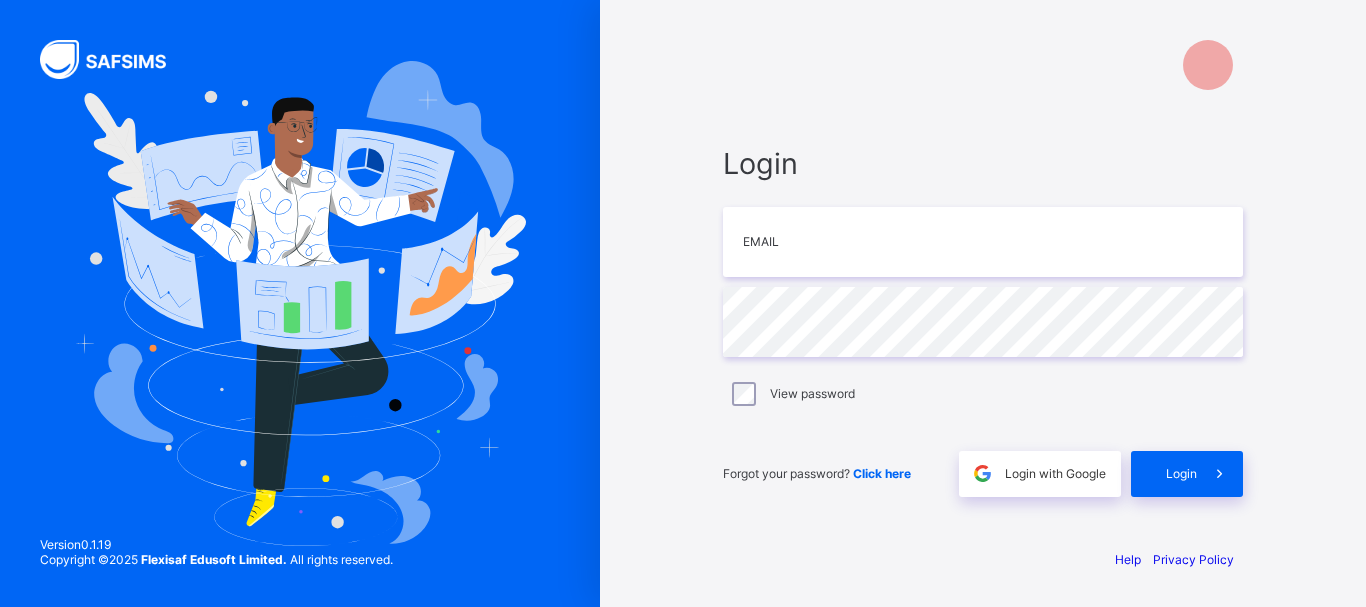 scroll, scrollTop: 0, scrollLeft: 0, axis: both 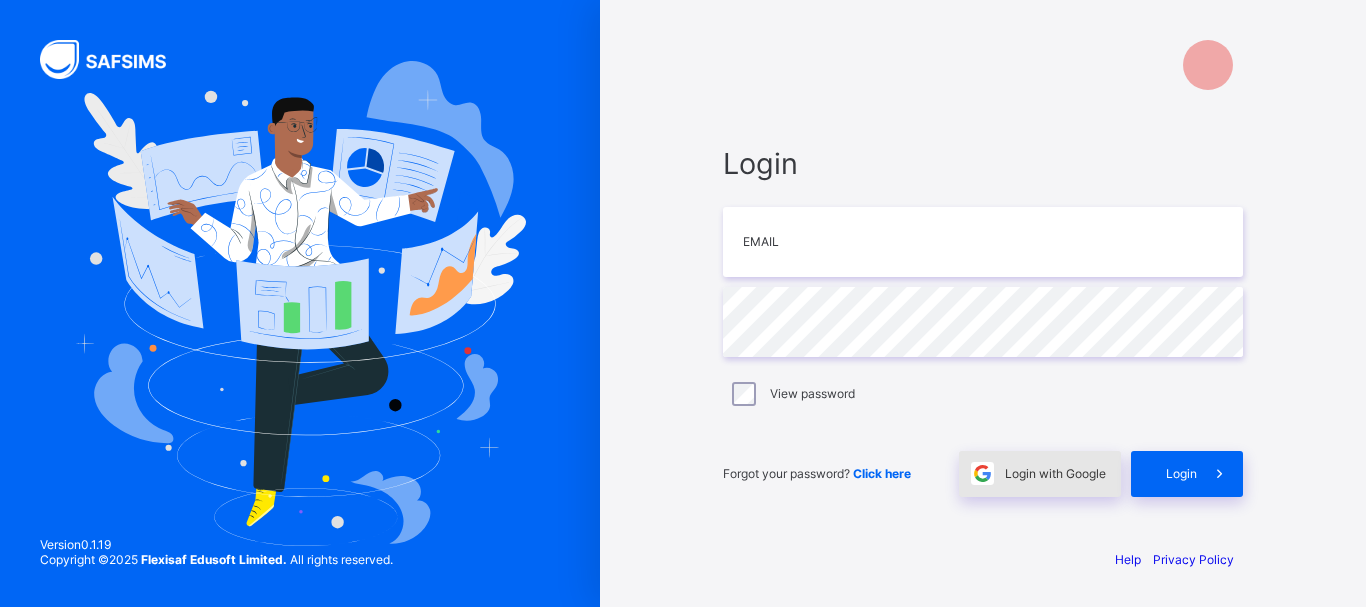 click on "Login with Google" at bounding box center [1055, 473] 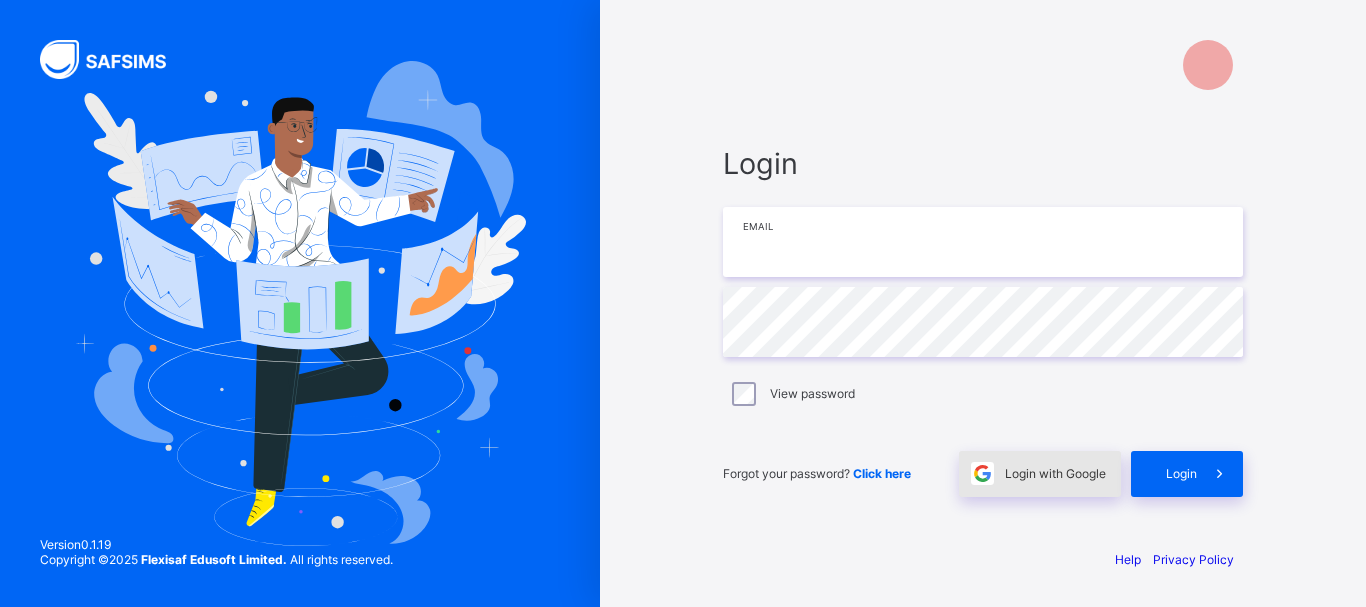 type on "**********" 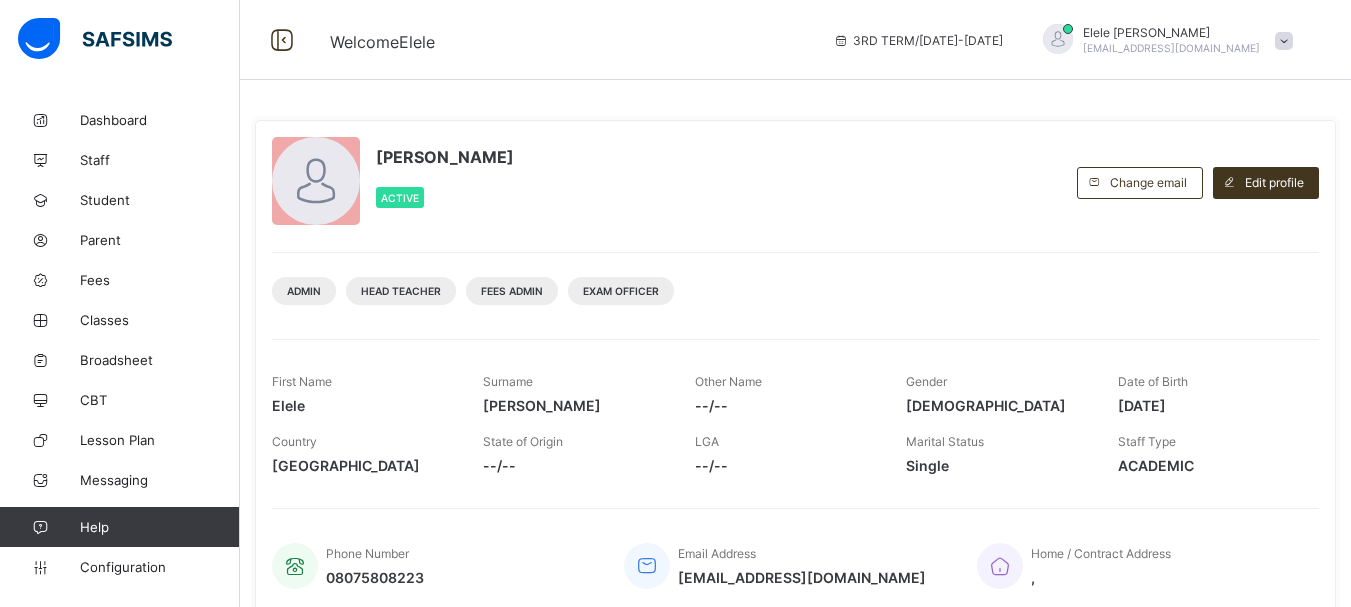 scroll, scrollTop: 0, scrollLeft: 0, axis: both 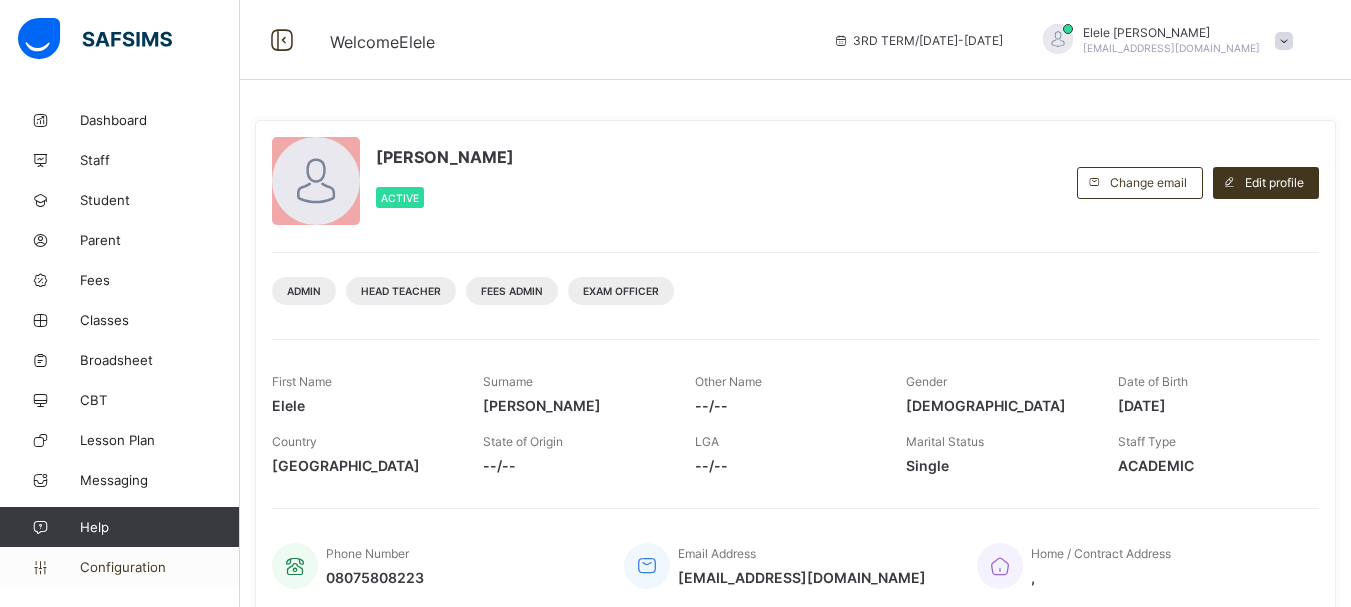 click on "Configuration" at bounding box center [159, 567] 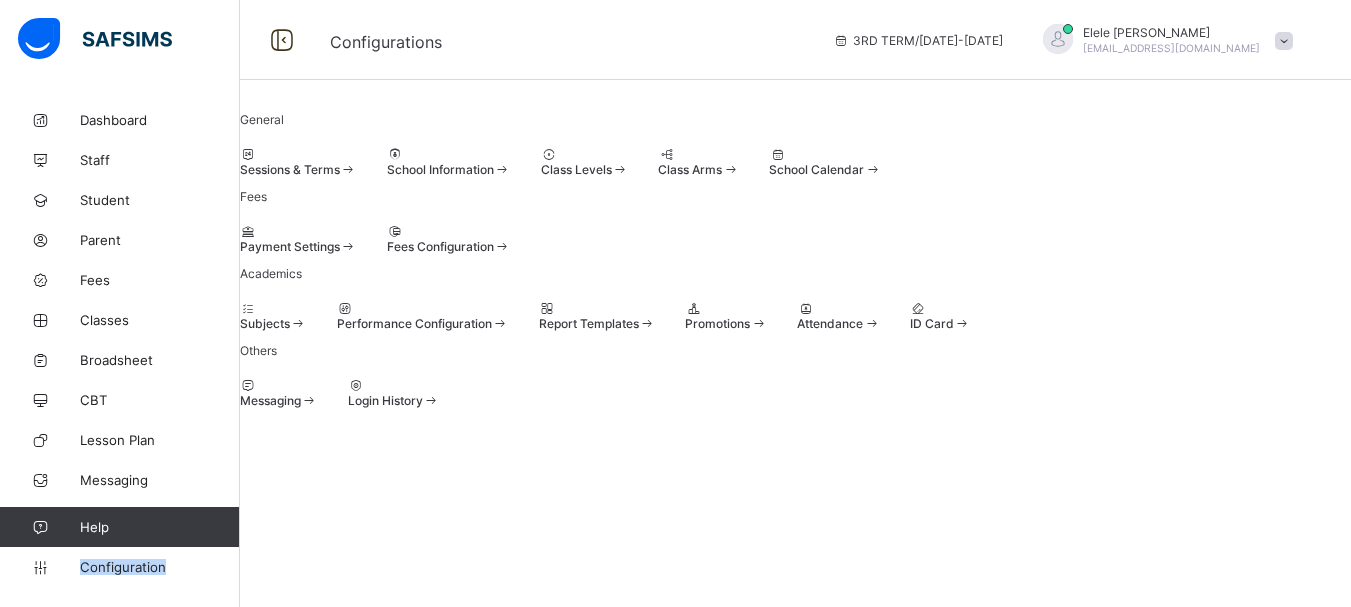 click at bounding box center [348, 169] 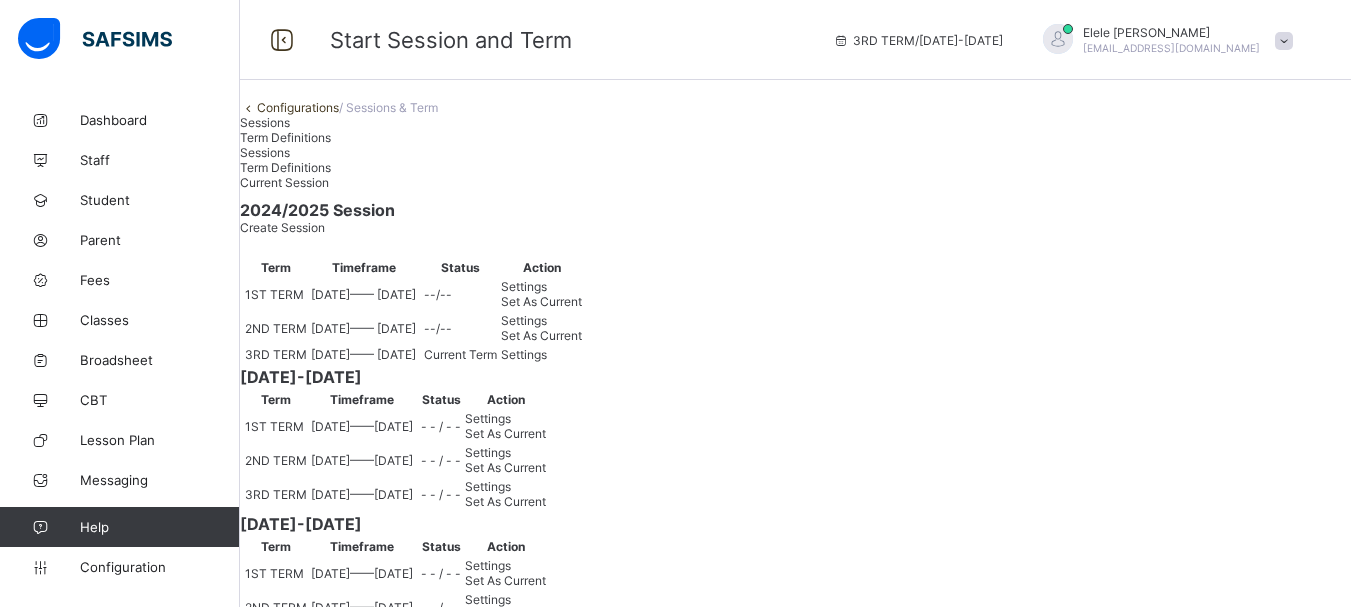 click on "Settings" at bounding box center [541, 354] 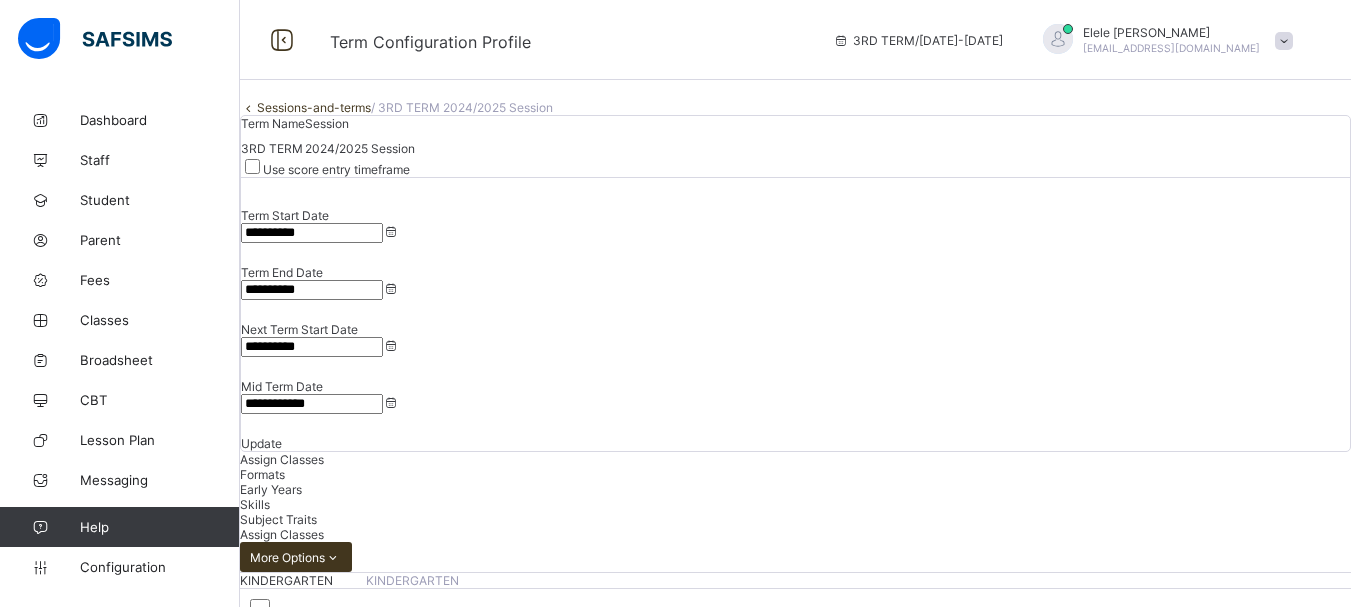 click on "**********" at bounding box center [312, 404] 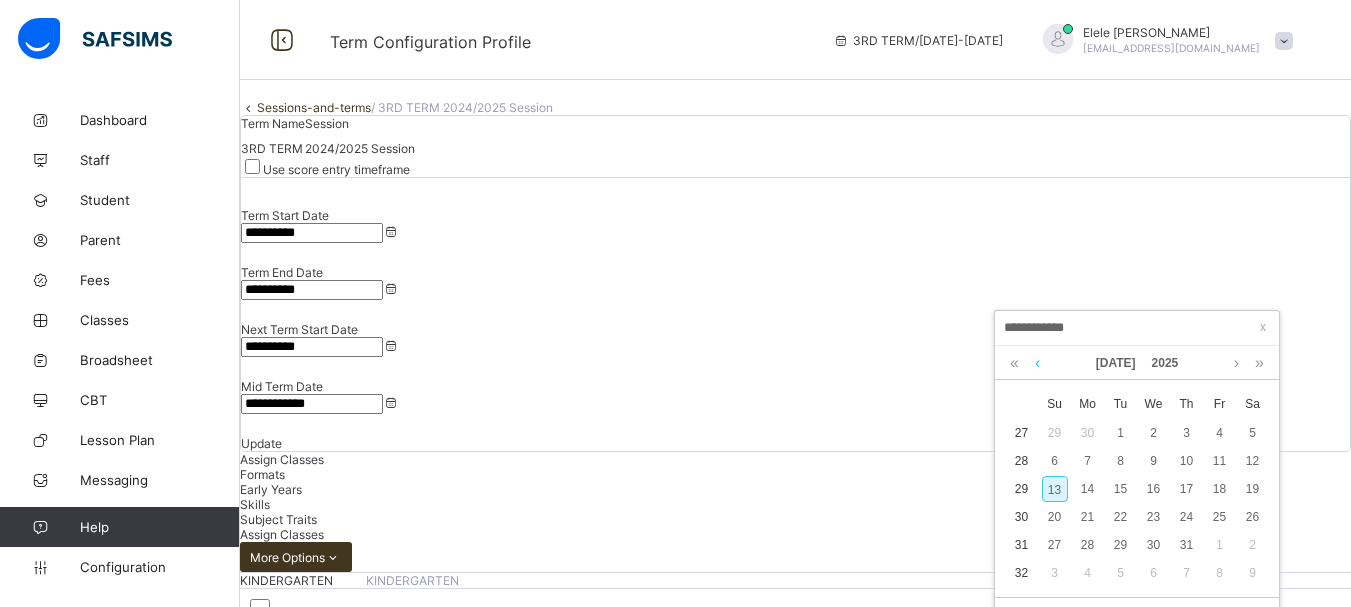 click at bounding box center (1037, 363) 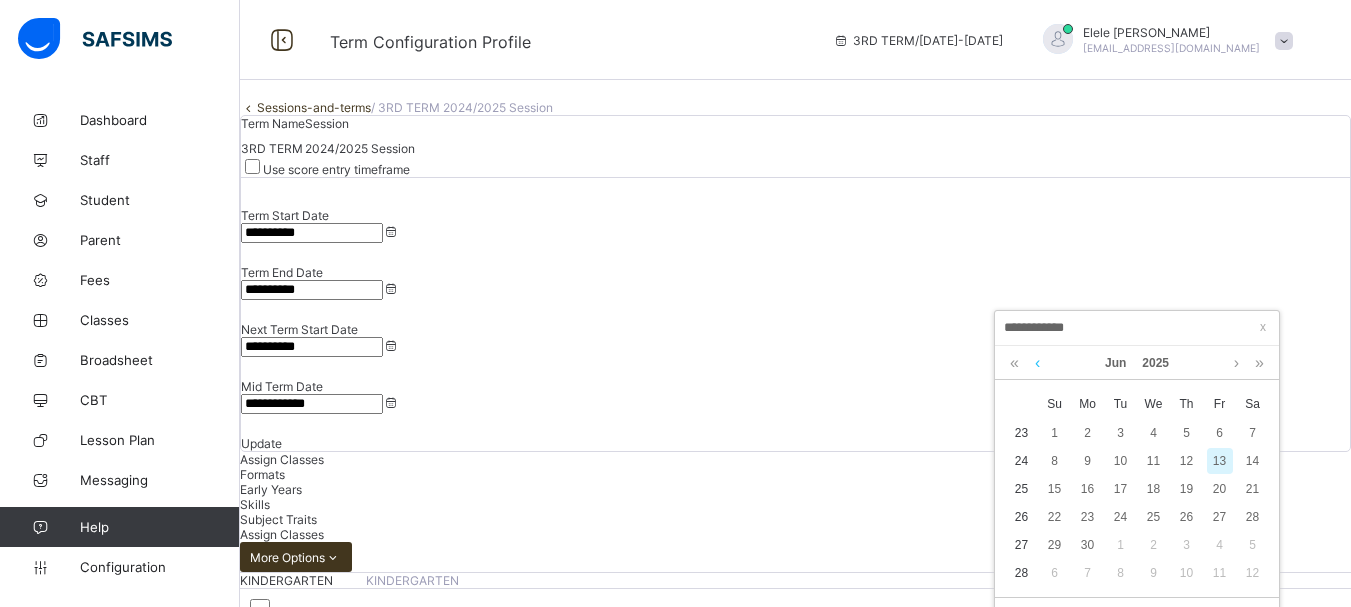 click at bounding box center (1037, 363) 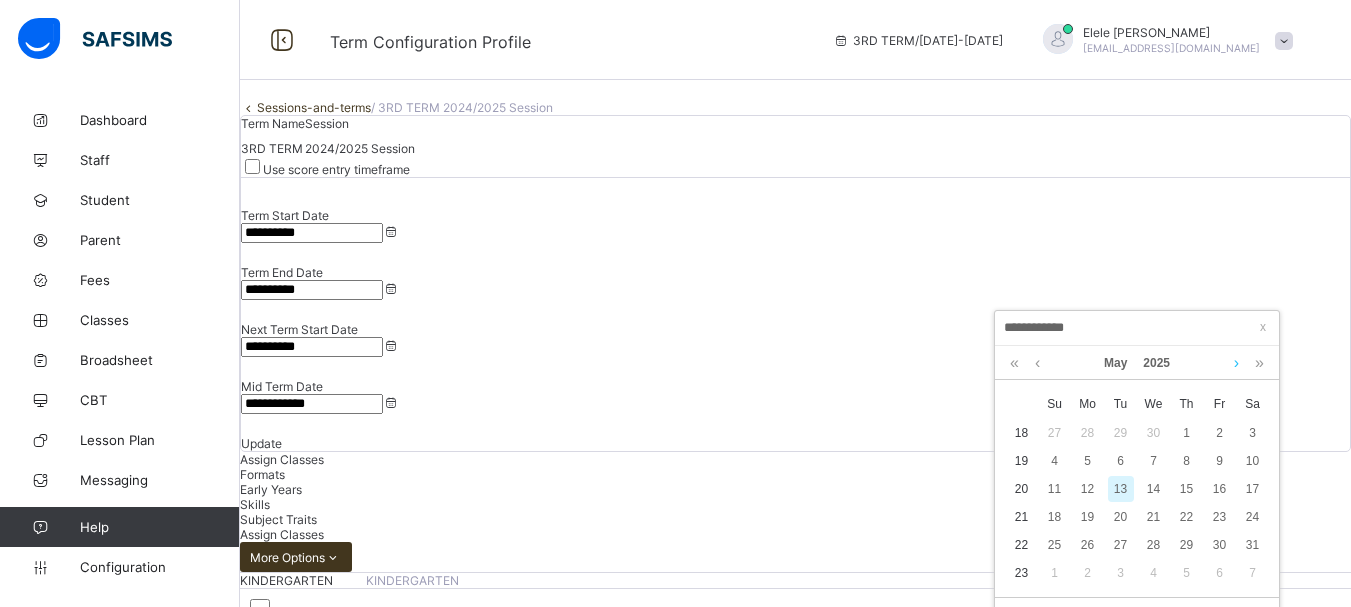 click at bounding box center (1236, 363) 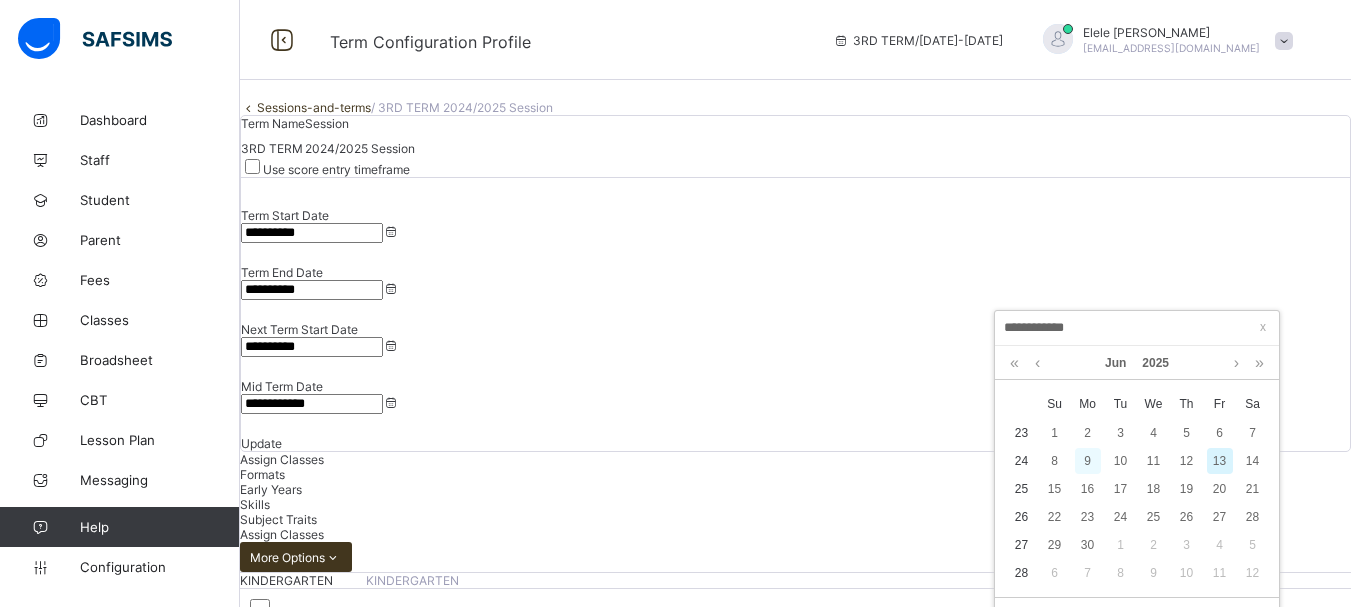 click on "9" at bounding box center (1088, 461) 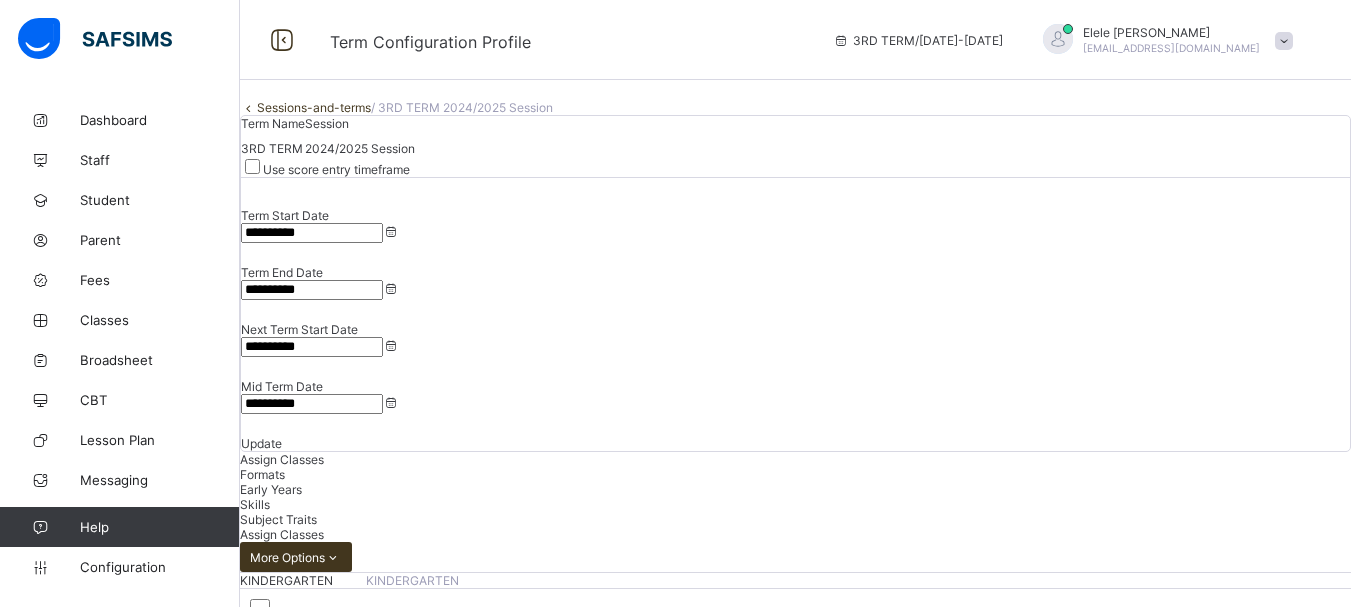 click on "Update" at bounding box center [261, 443] 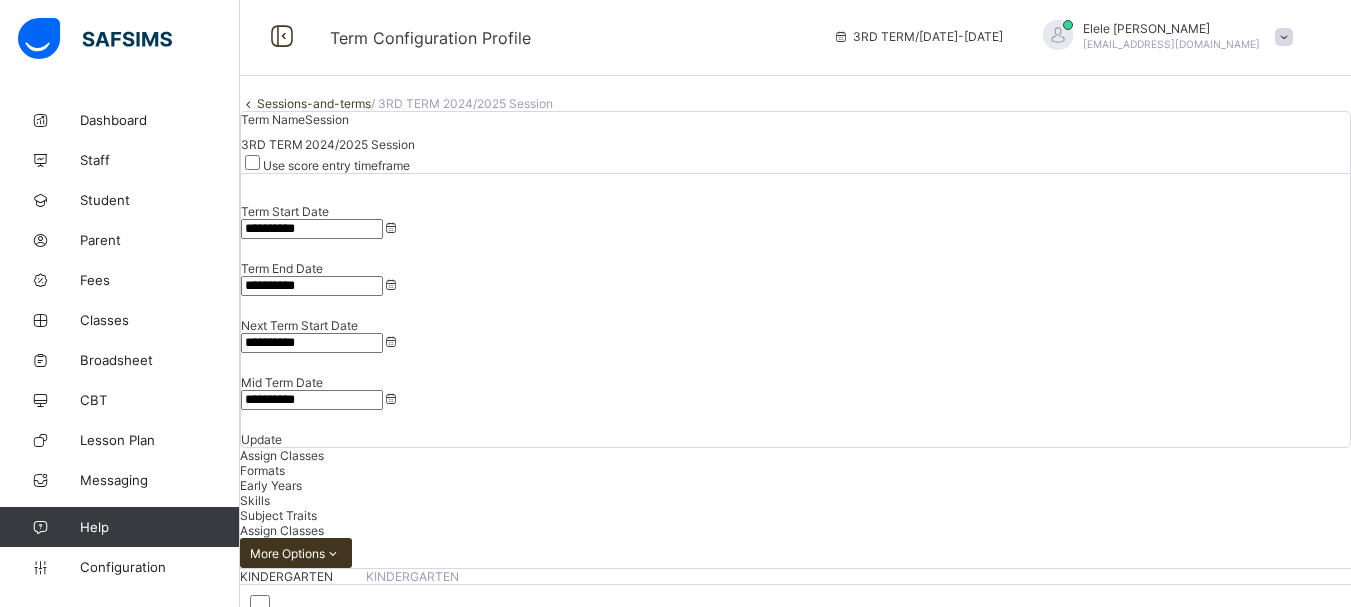 scroll, scrollTop: 0, scrollLeft: 0, axis: both 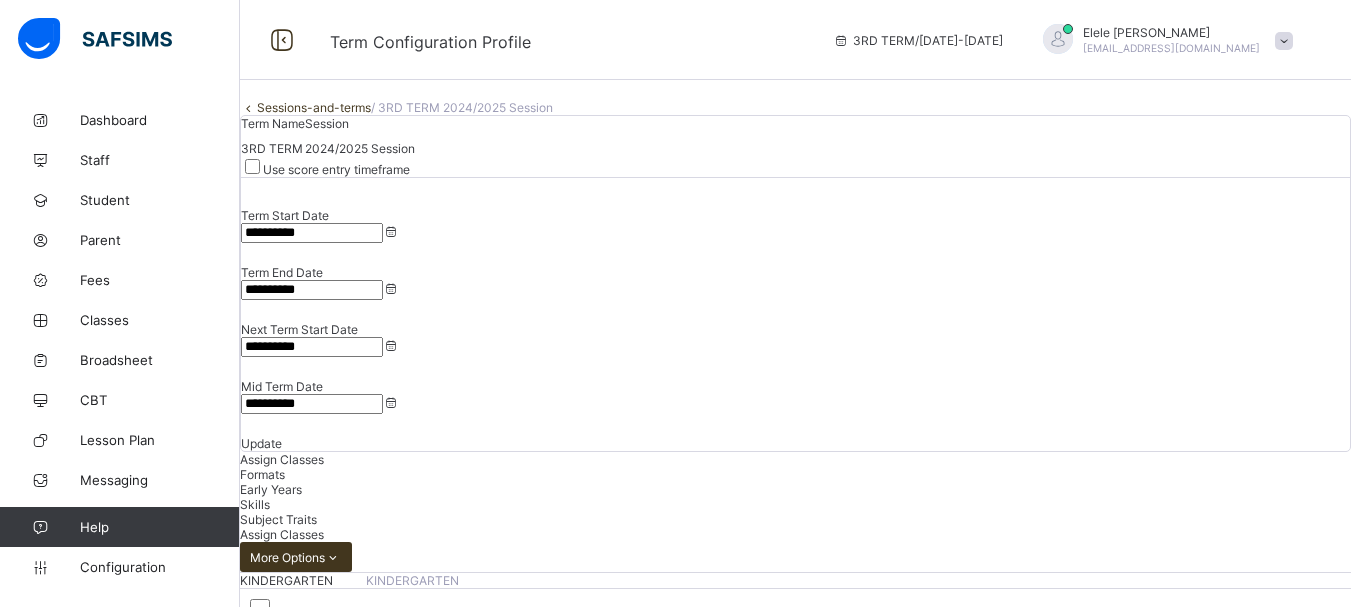 click on "**********" at bounding box center (312, 347) 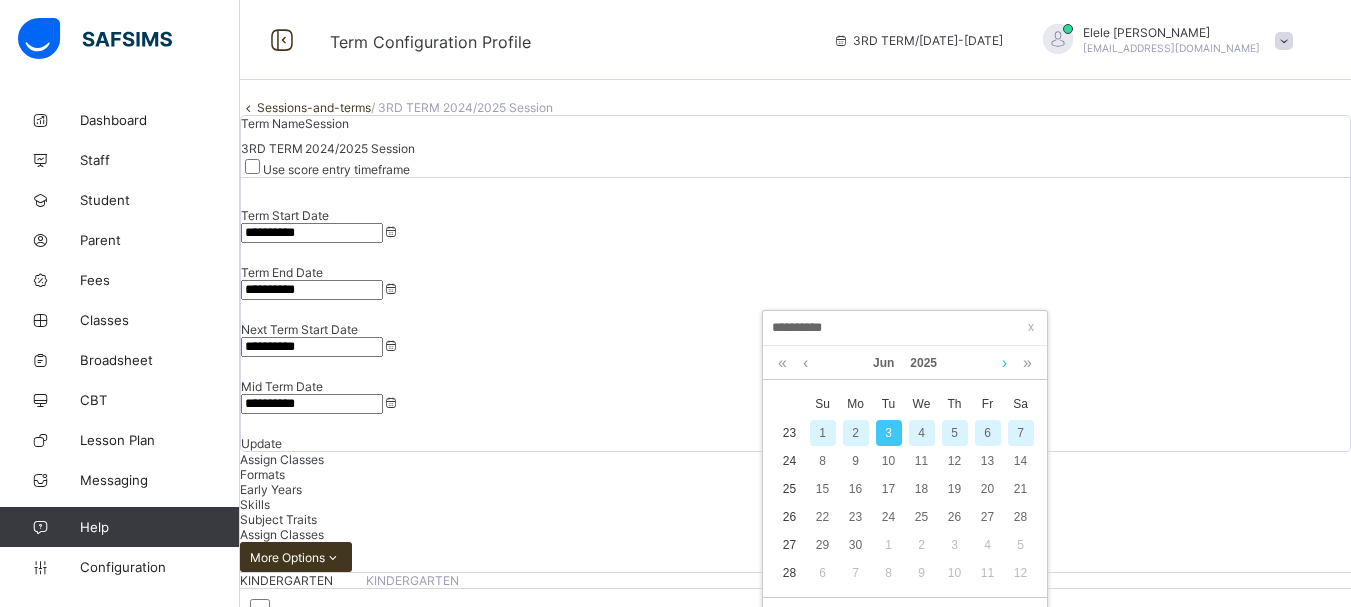 click at bounding box center (1004, 363) 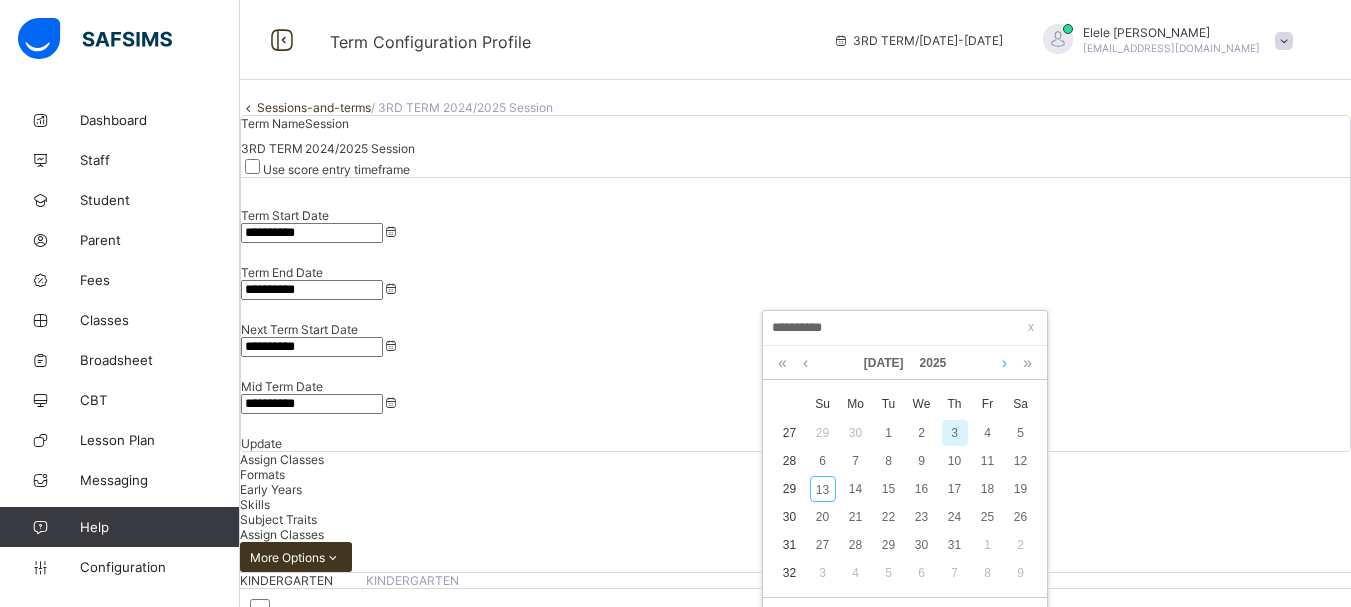 click at bounding box center [1004, 363] 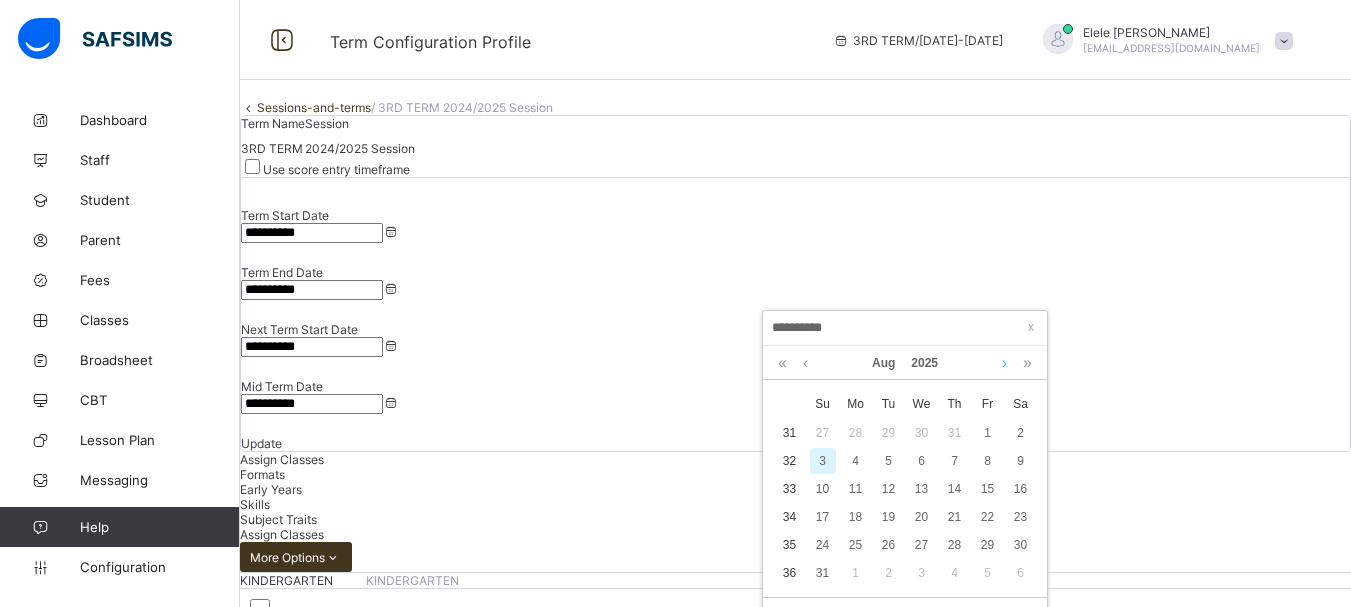 click at bounding box center [1004, 363] 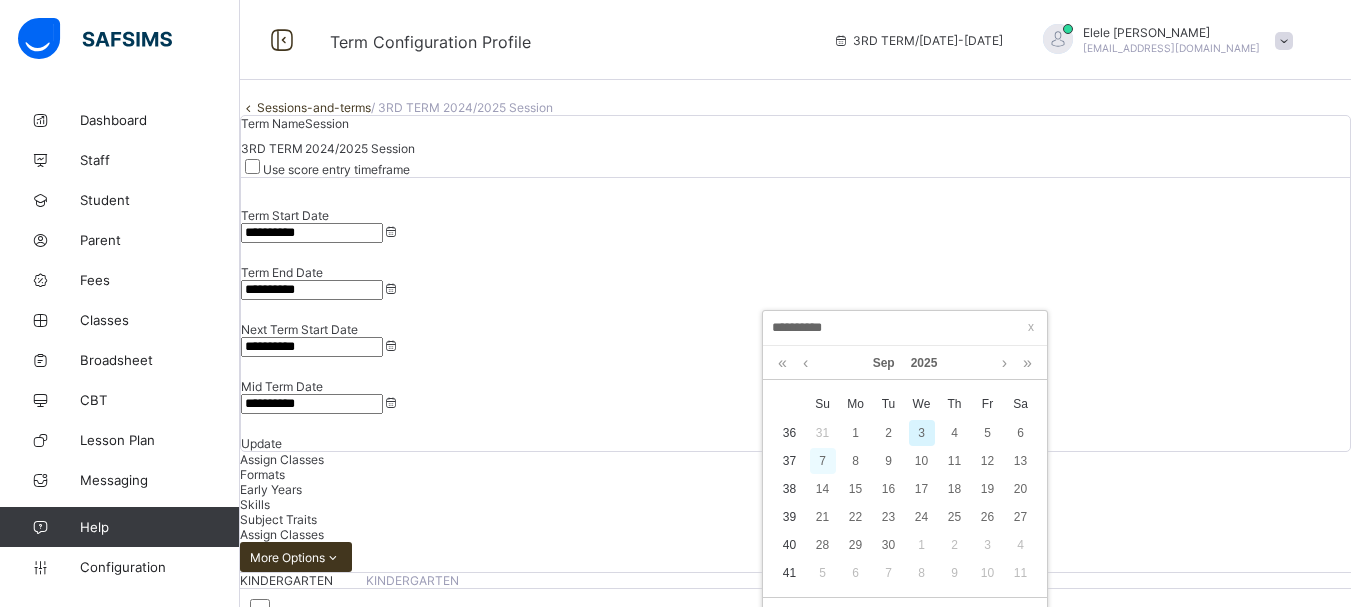 click on "7" at bounding box center (823, 461) 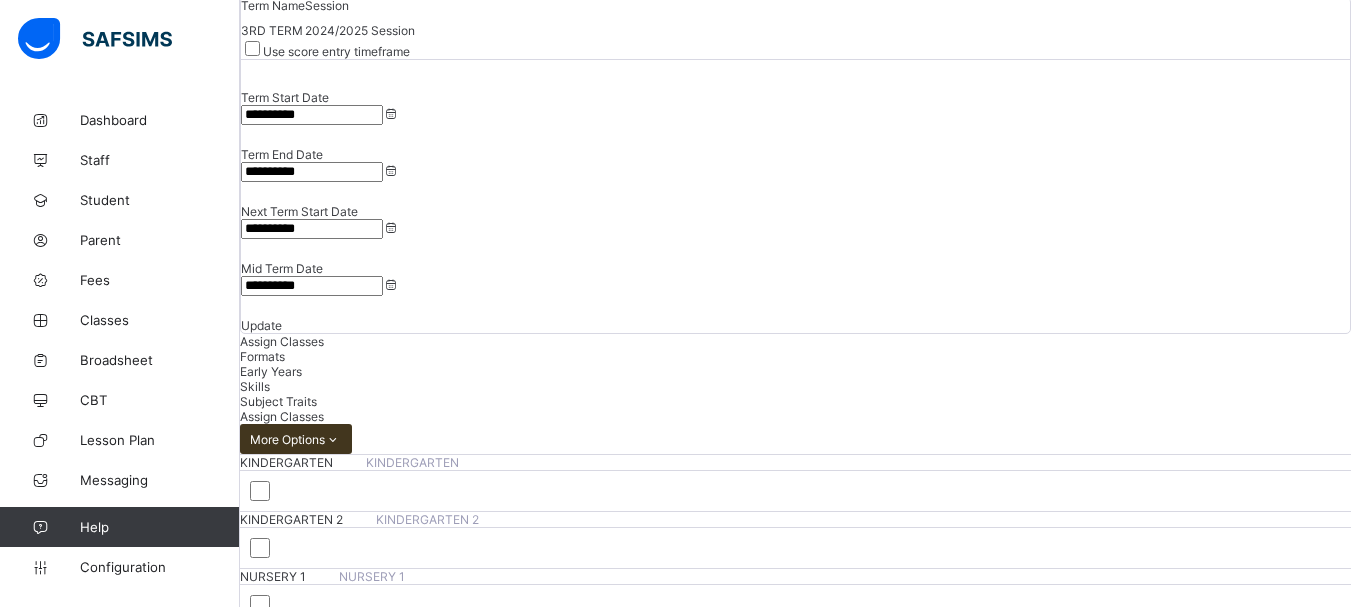 scroll, scrollTop: 0, scrollLeft: 0, axis: both 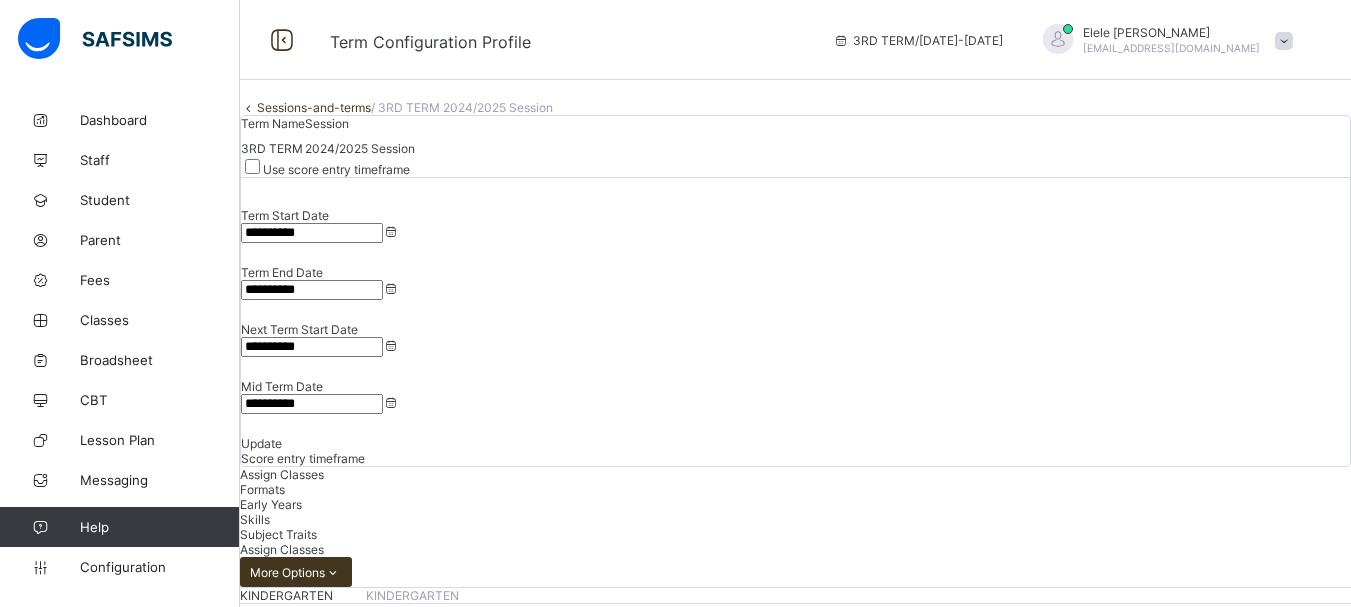 click on "**********" at bounding box center (312, 290) 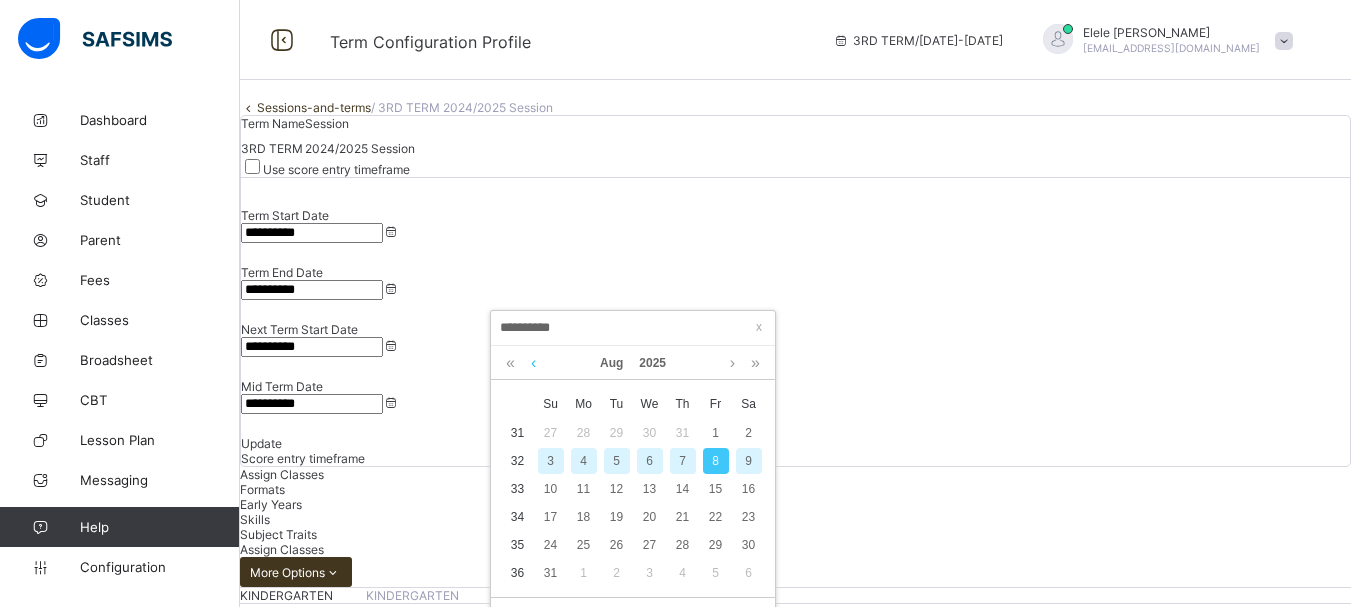 click at bounding box center (533, 363) 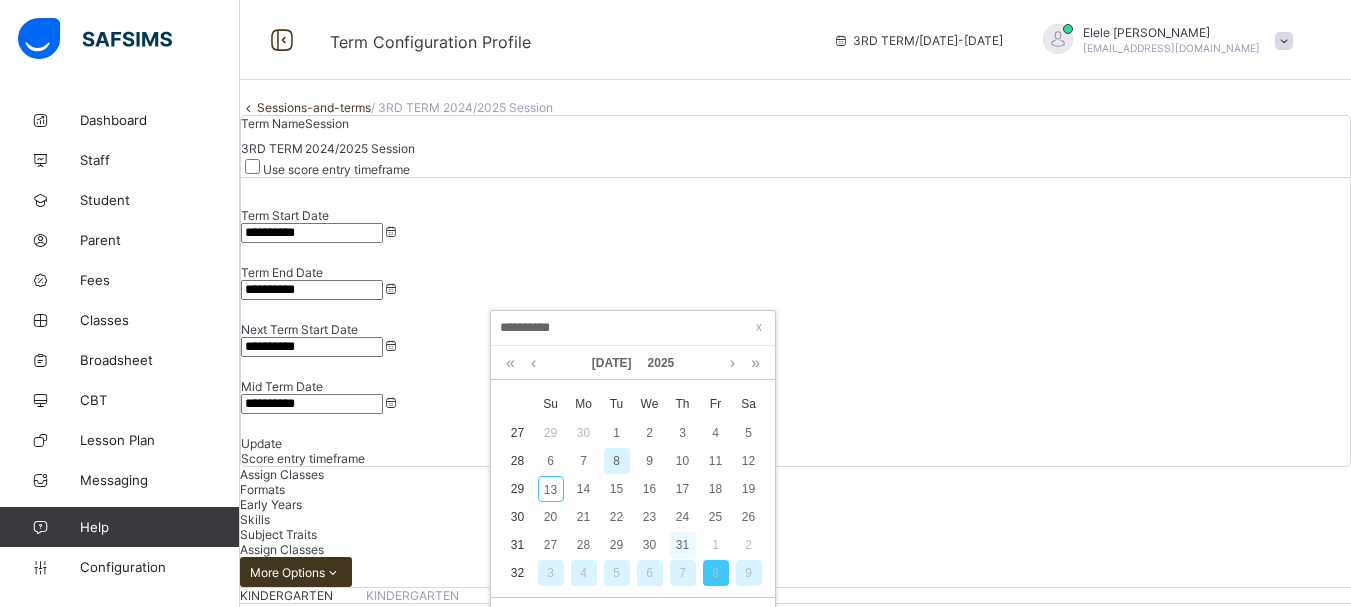 click on "31" at bounding box center (683, 545) 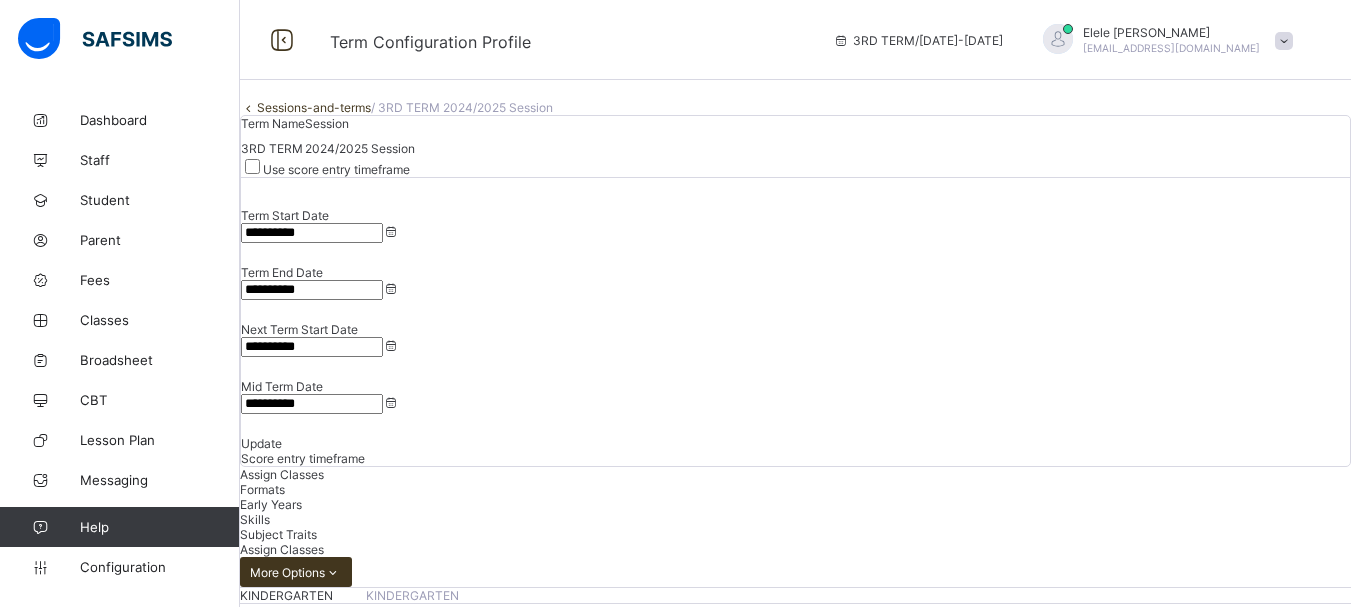click on "Update" at bounding box center [261, 443] 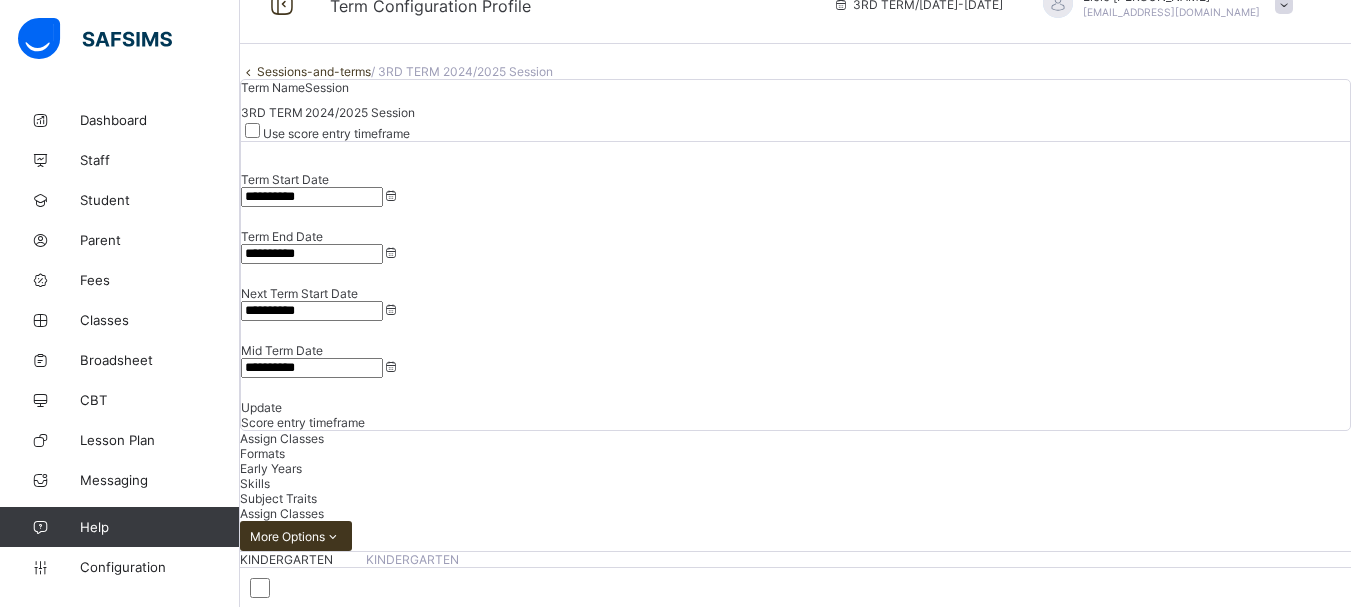 scroll, scrollTop: 0, scrollLeft: 0, axis: both 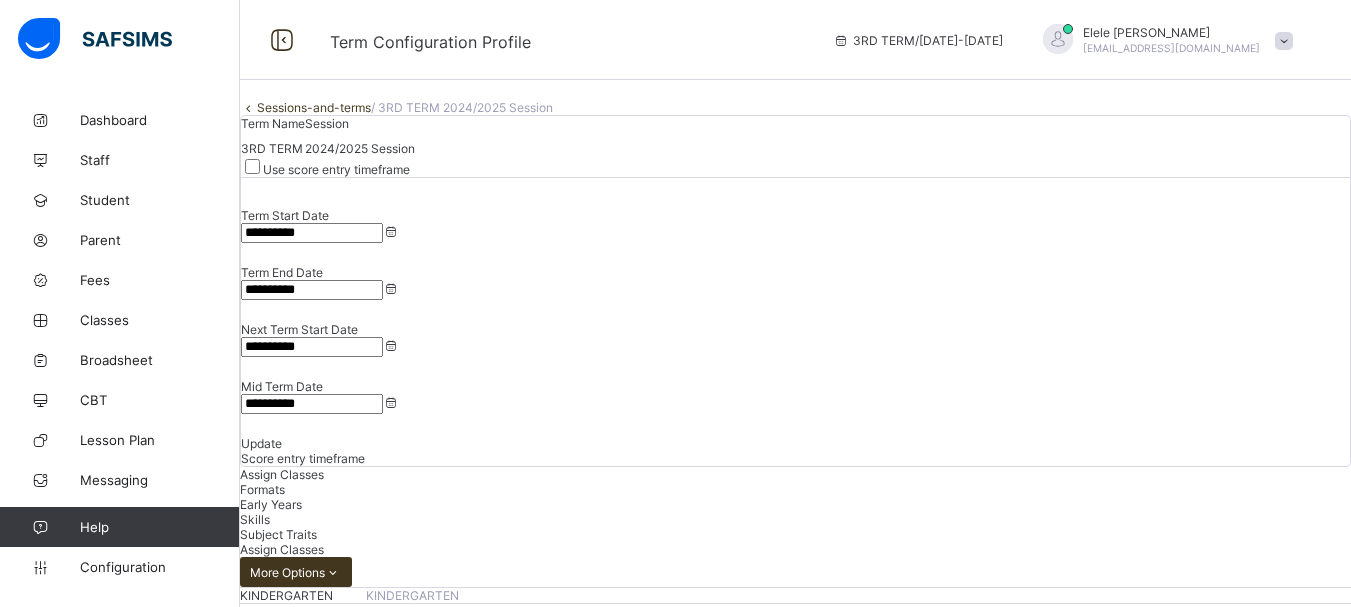 click on "Score entry timeframe" at bounding box center (303, 458) 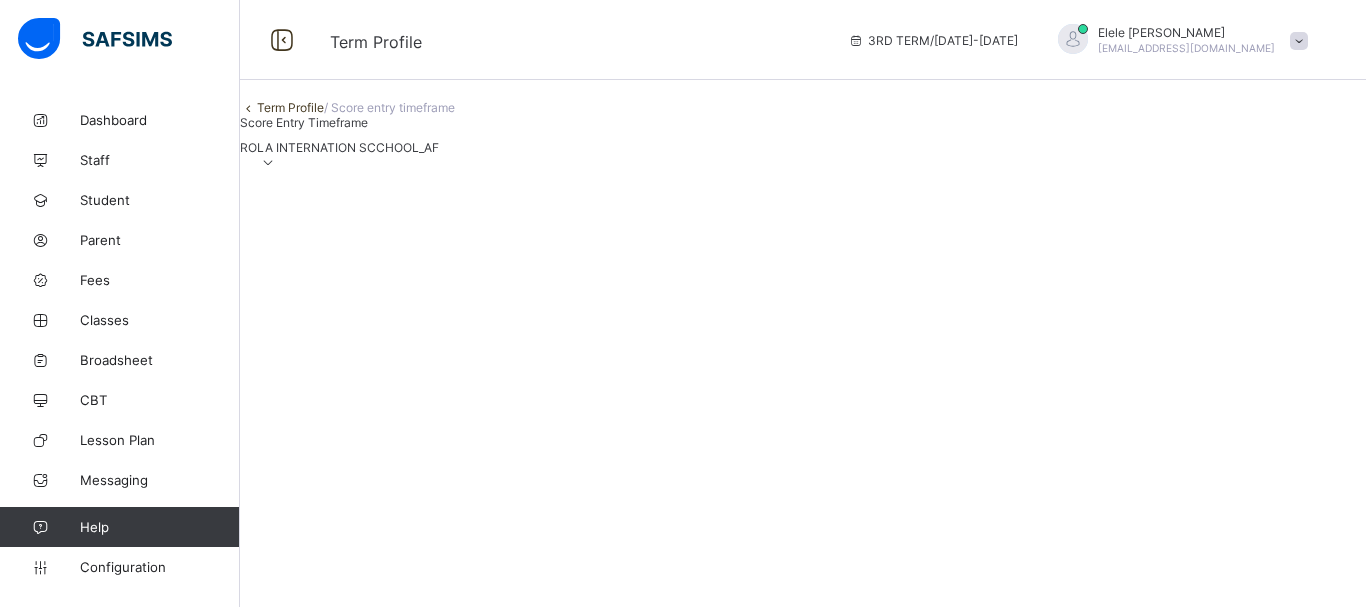 click at bounding box center [268, 162] 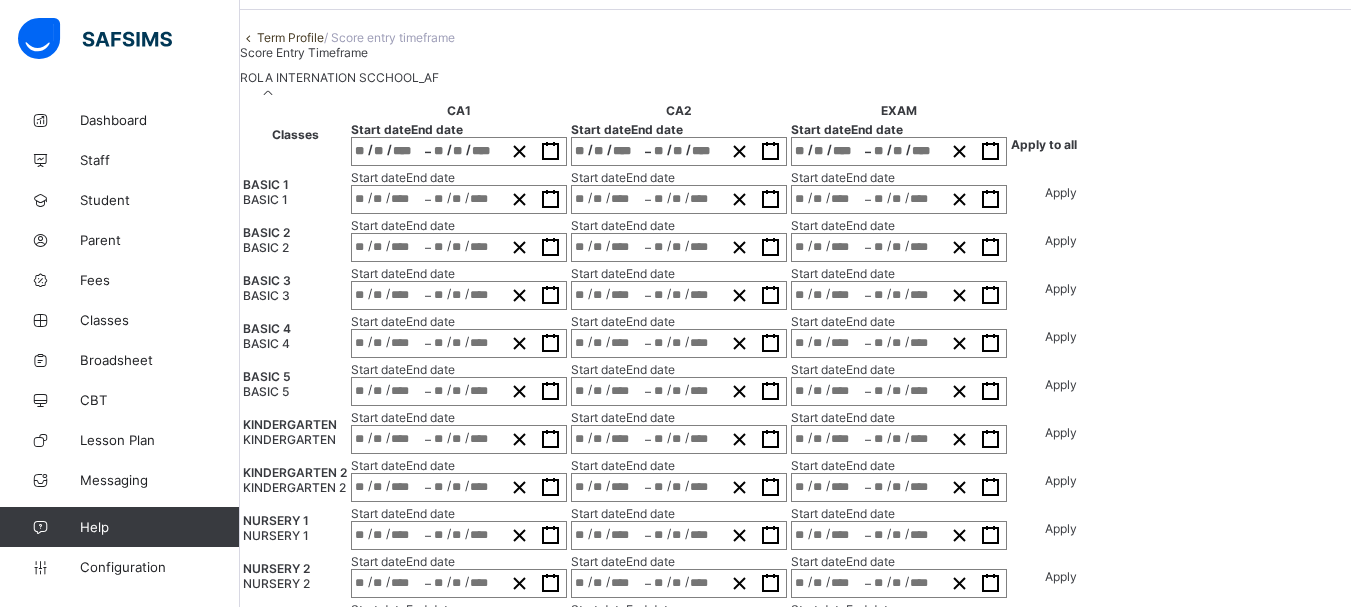 scroll, scrollTop: 100, scrollLeft: 0, axis: vertical 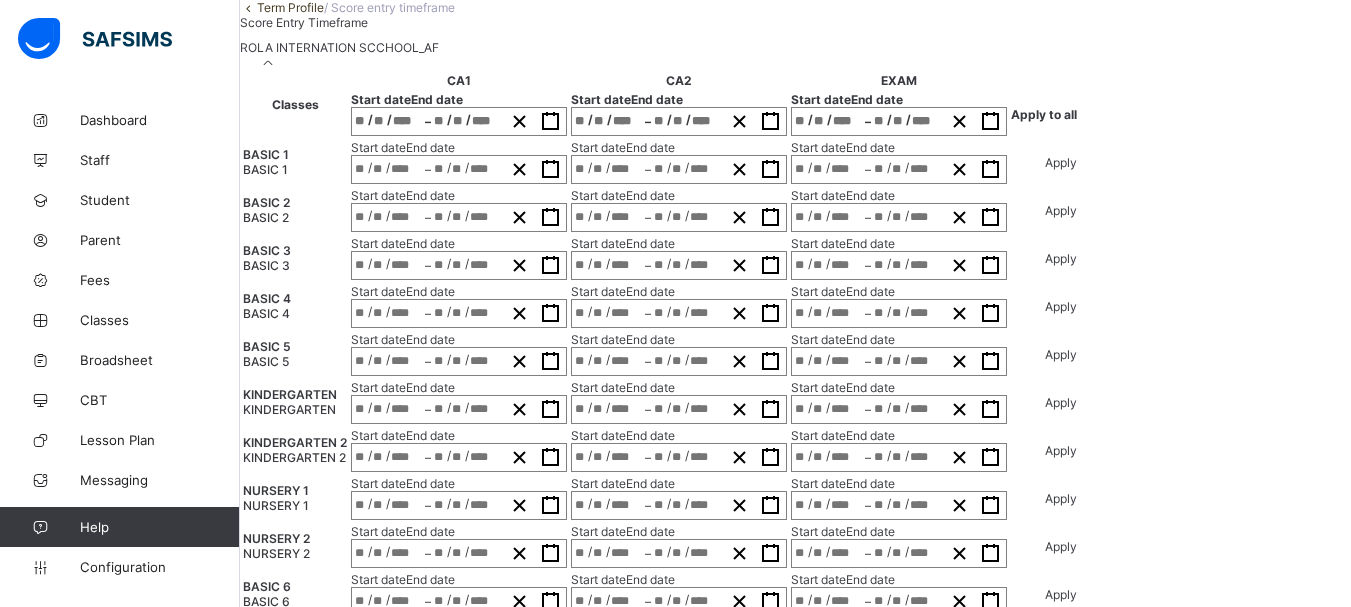 click on "/" 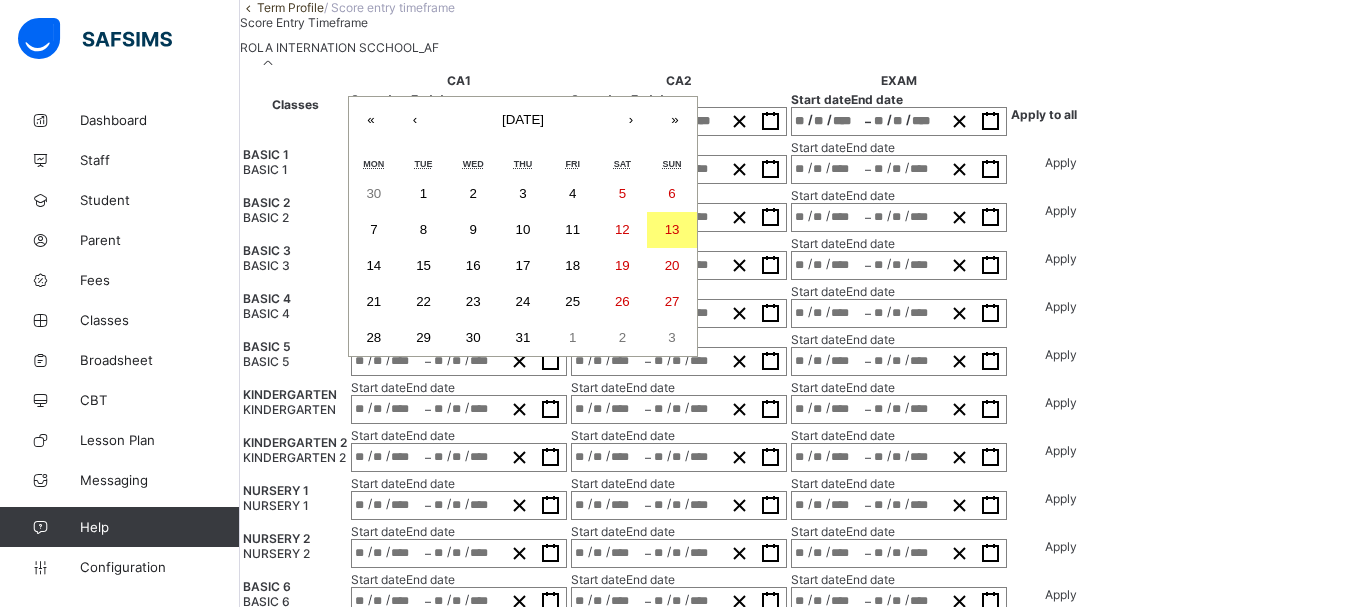 click on "8" at bounding box center [423, 229] 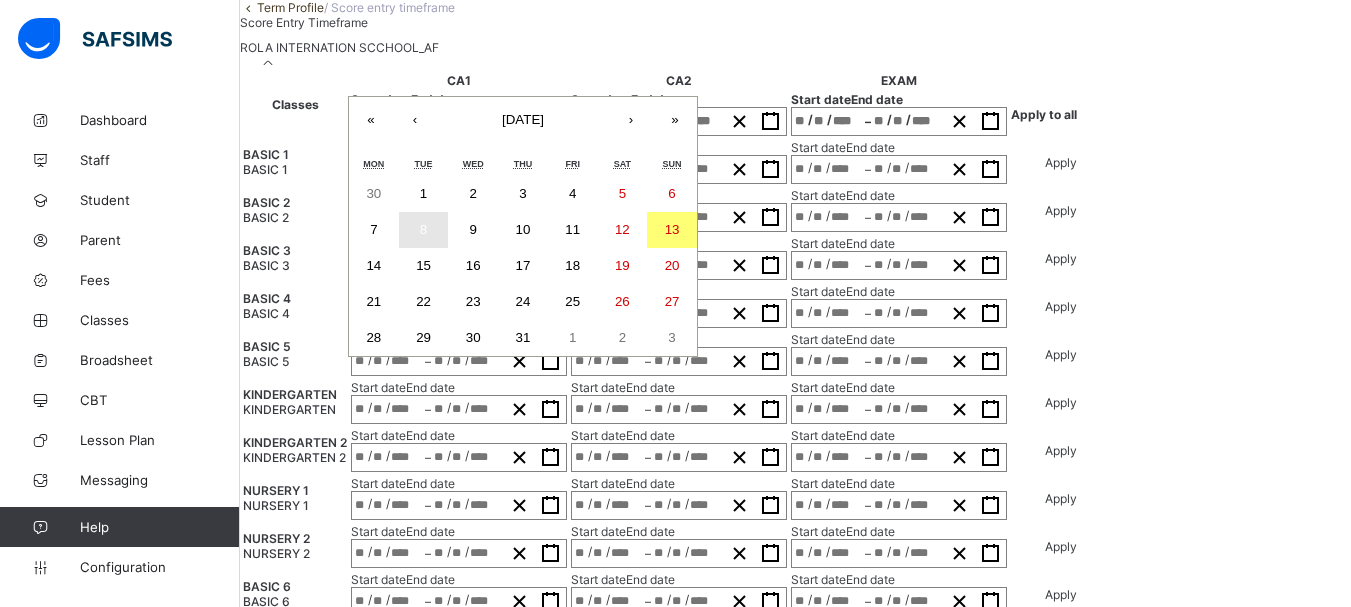 click on "8" at bounding box center [423, 229] 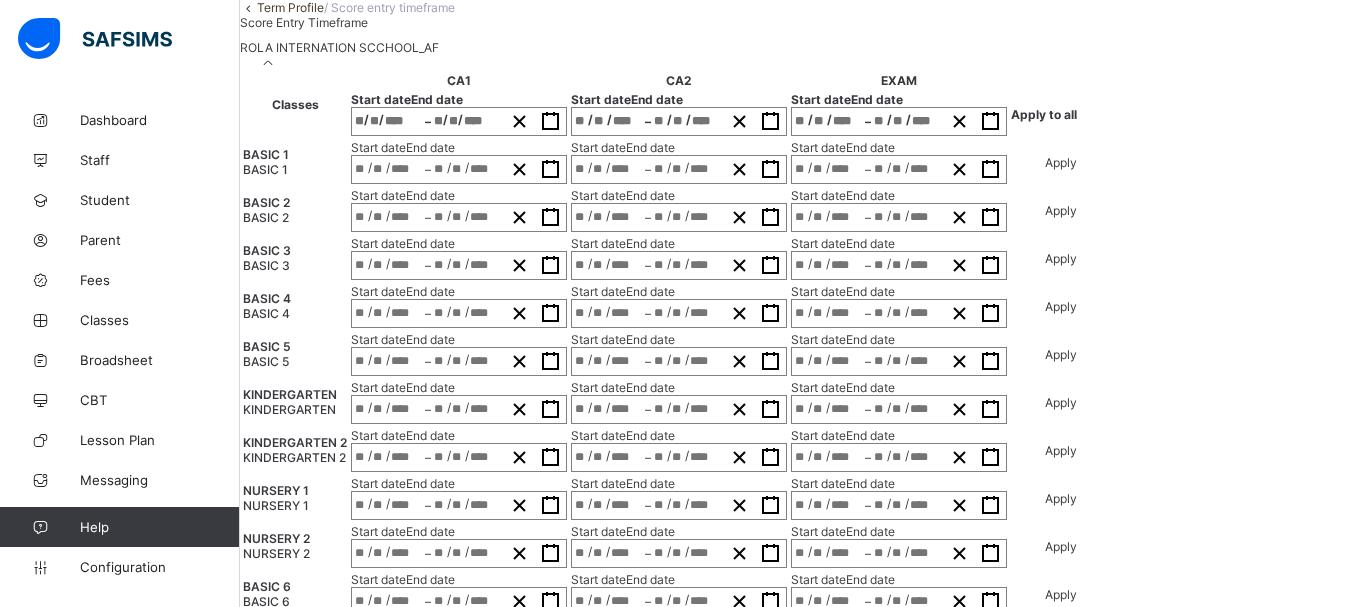 click on "**********" at bounding box center (459, 121) 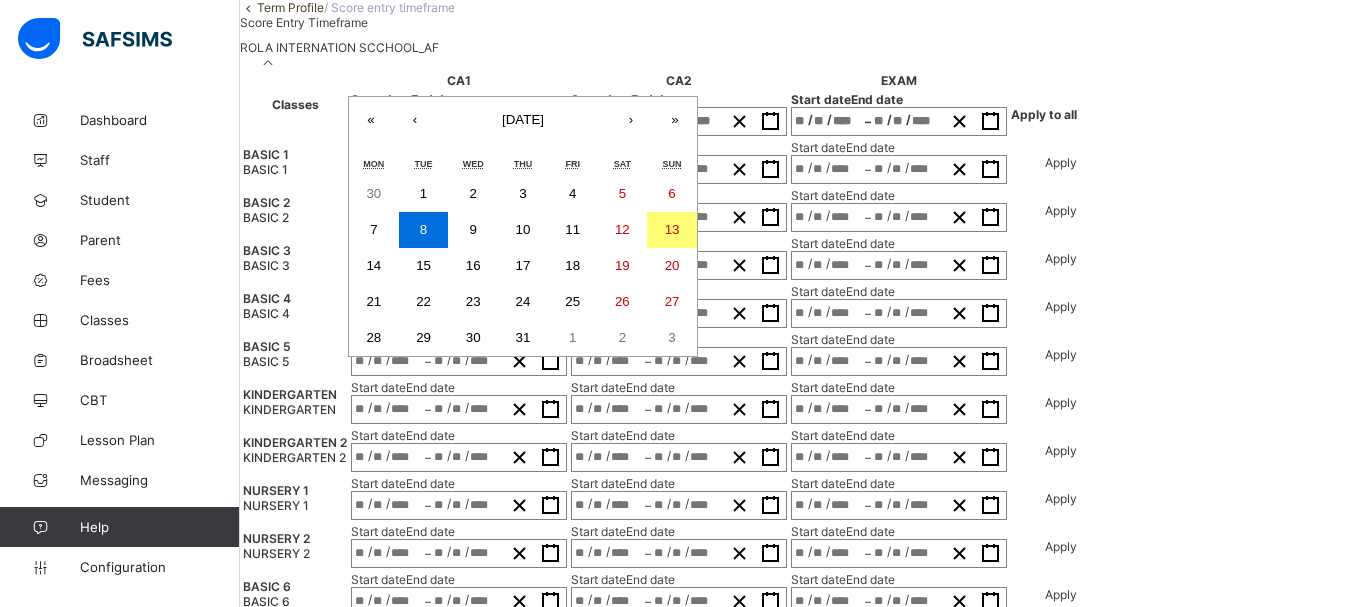 click on "**********" at bounding box center [459, 121] 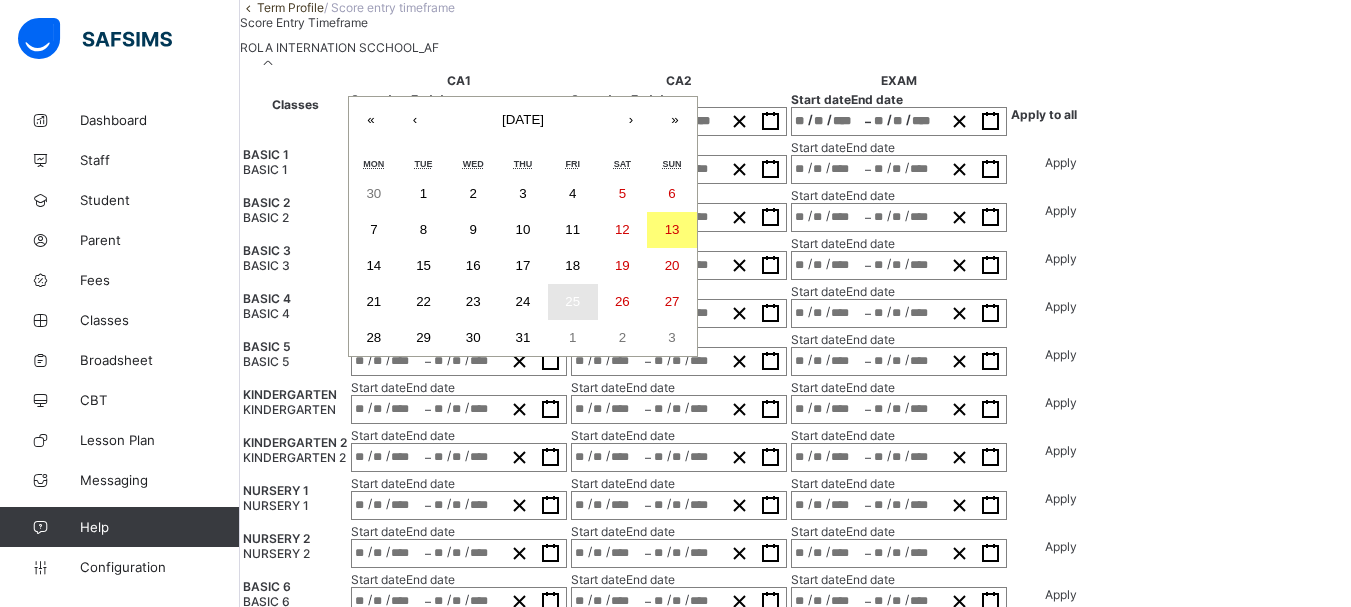 click on "25" at bounding box center (572, 301) 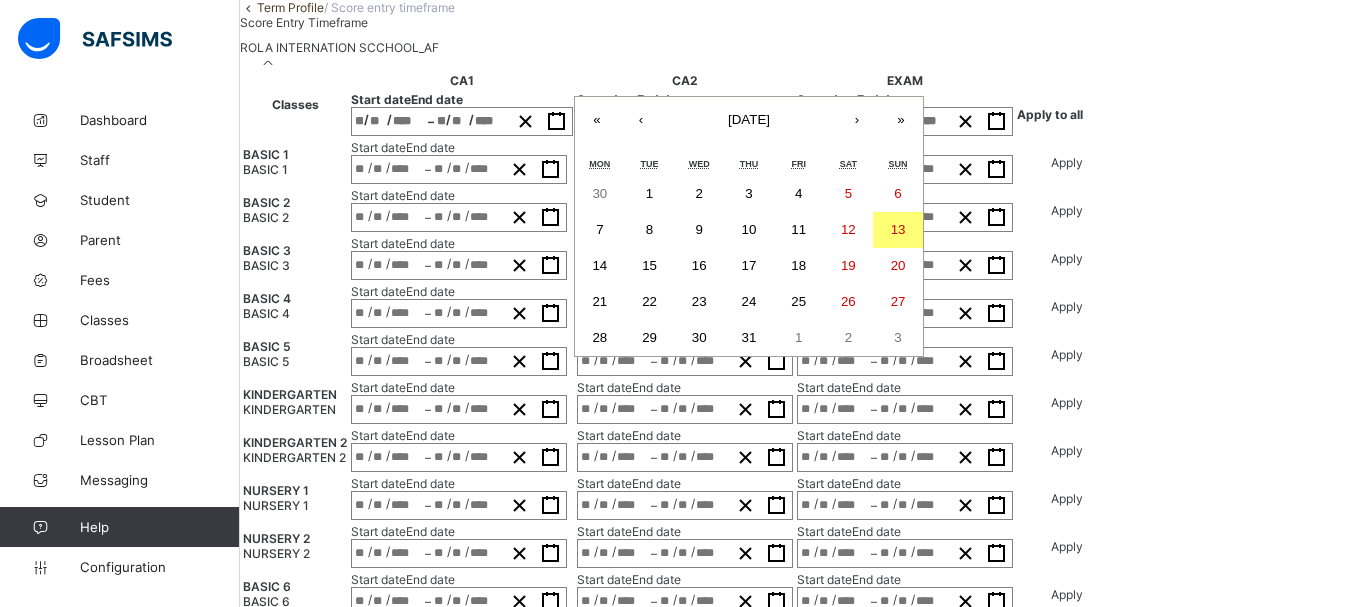 drag, startPoint x: 952, startPoint y: 297, endPoint x: 855, endPoint y: 291, distance: 97.18539 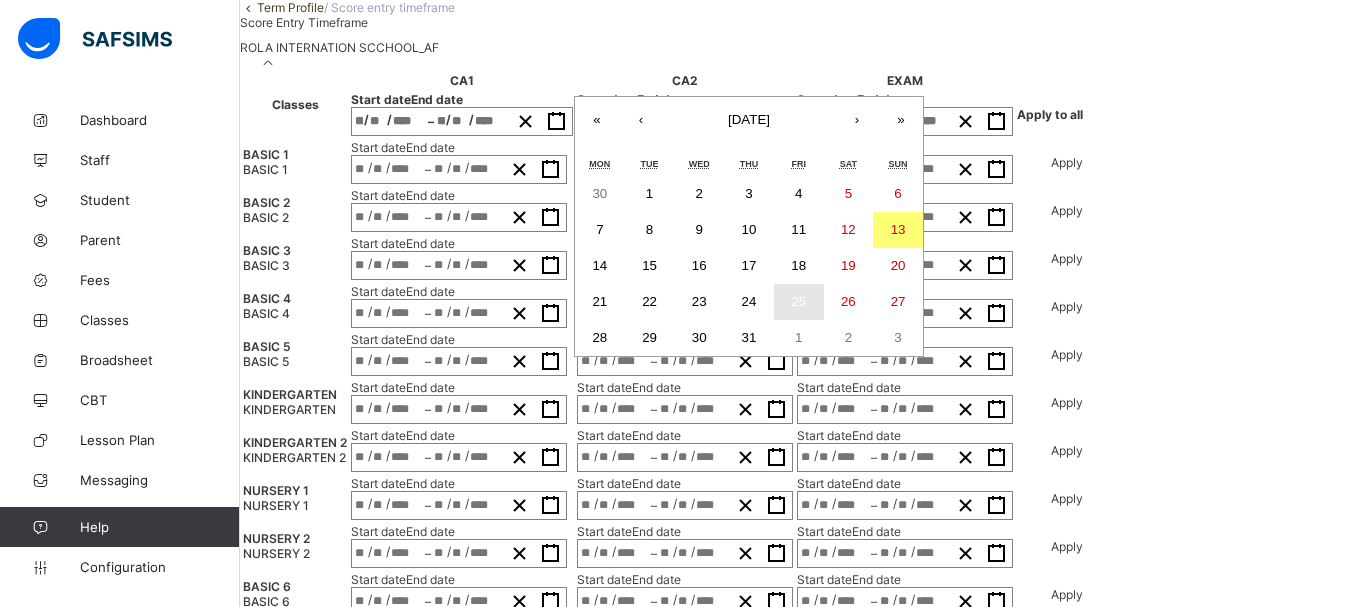 click on "25" at bounding box center (798, 301) 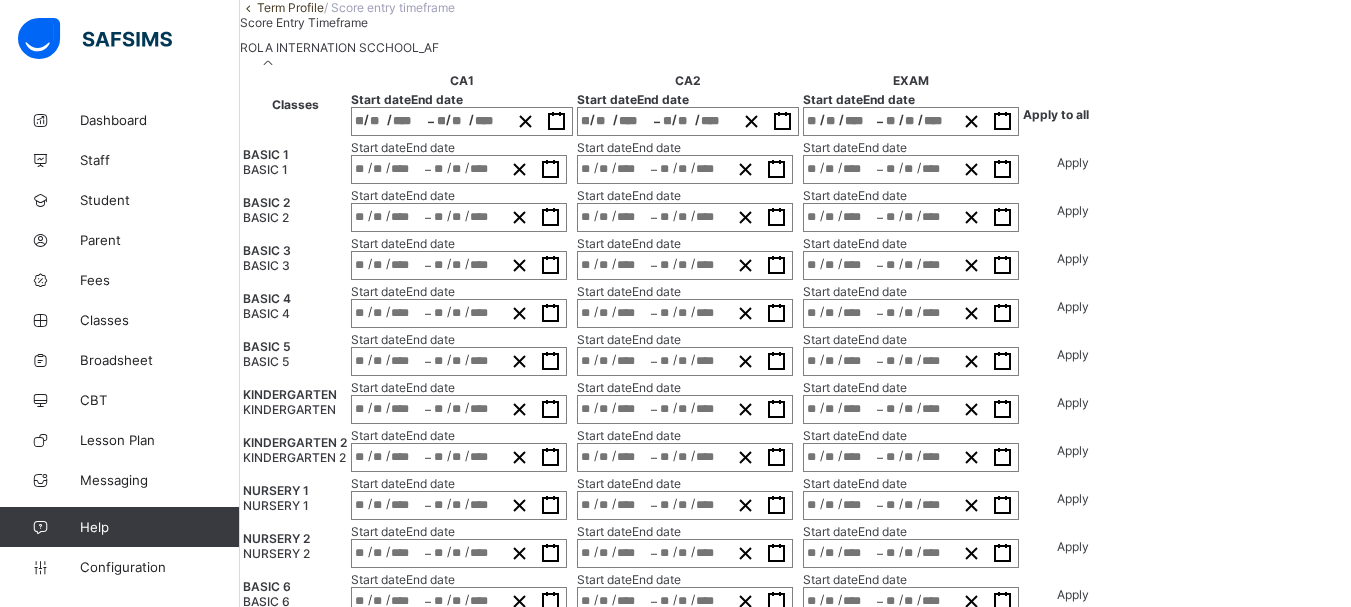 click on "/ / – / /" at bounding box center (911, 121) 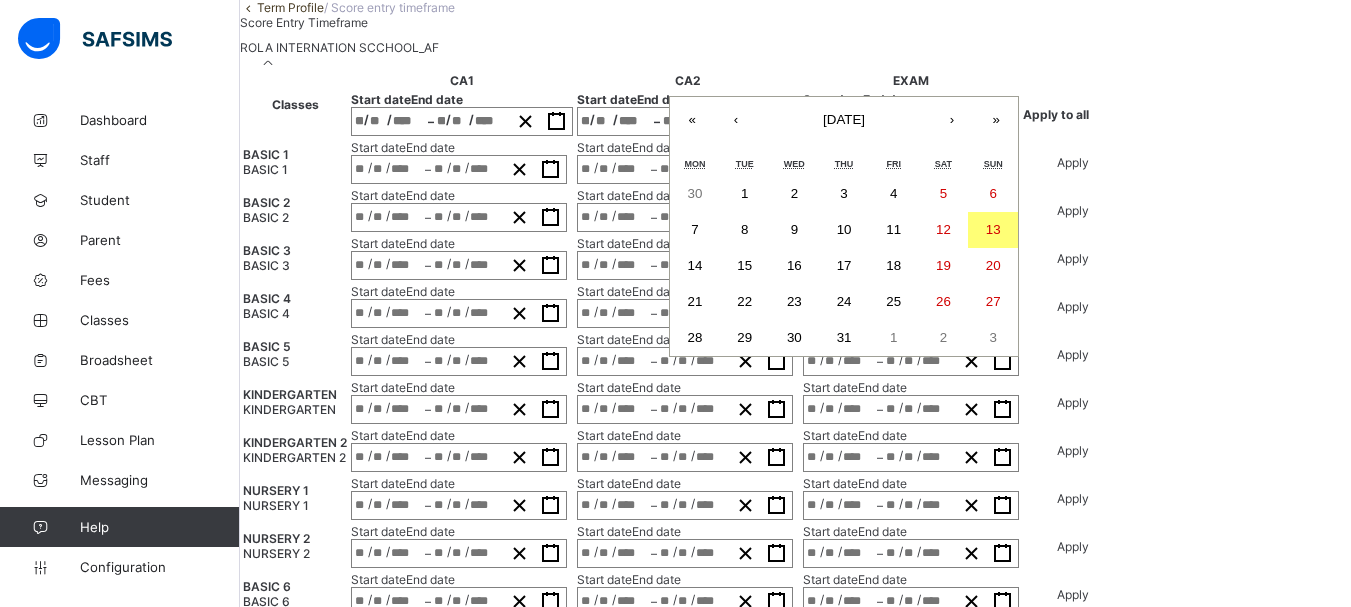 click on "25" at bounding box center (893, 301) 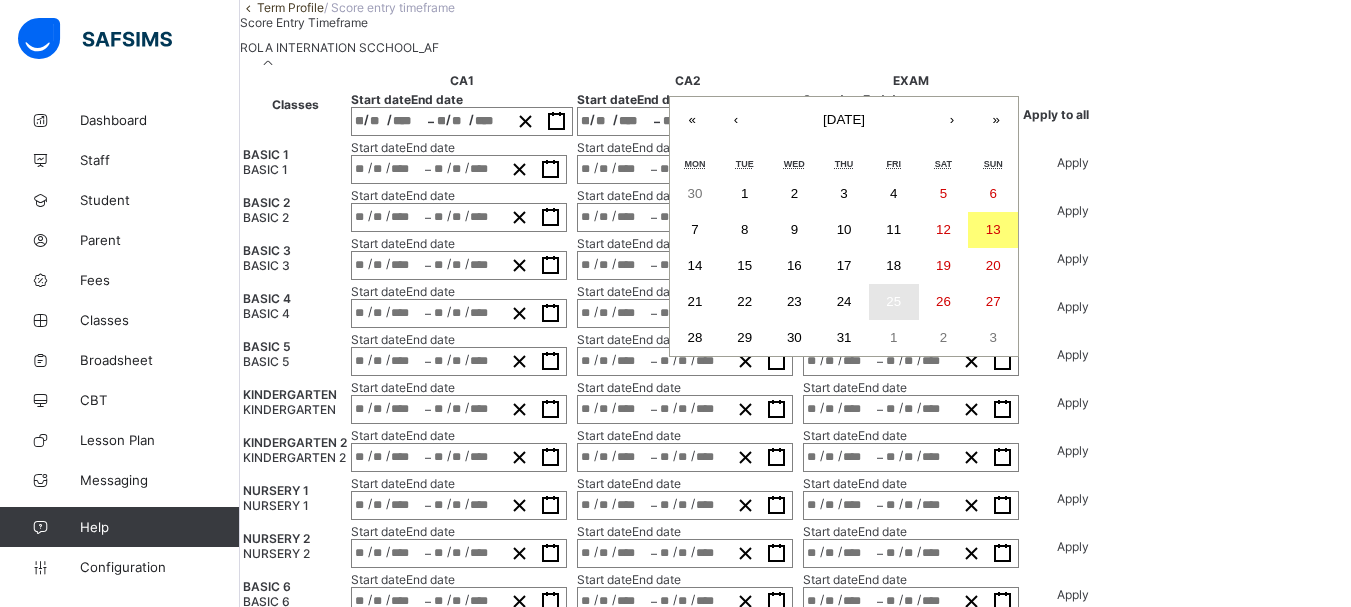 click on "25" at bounding box center (893, 301) 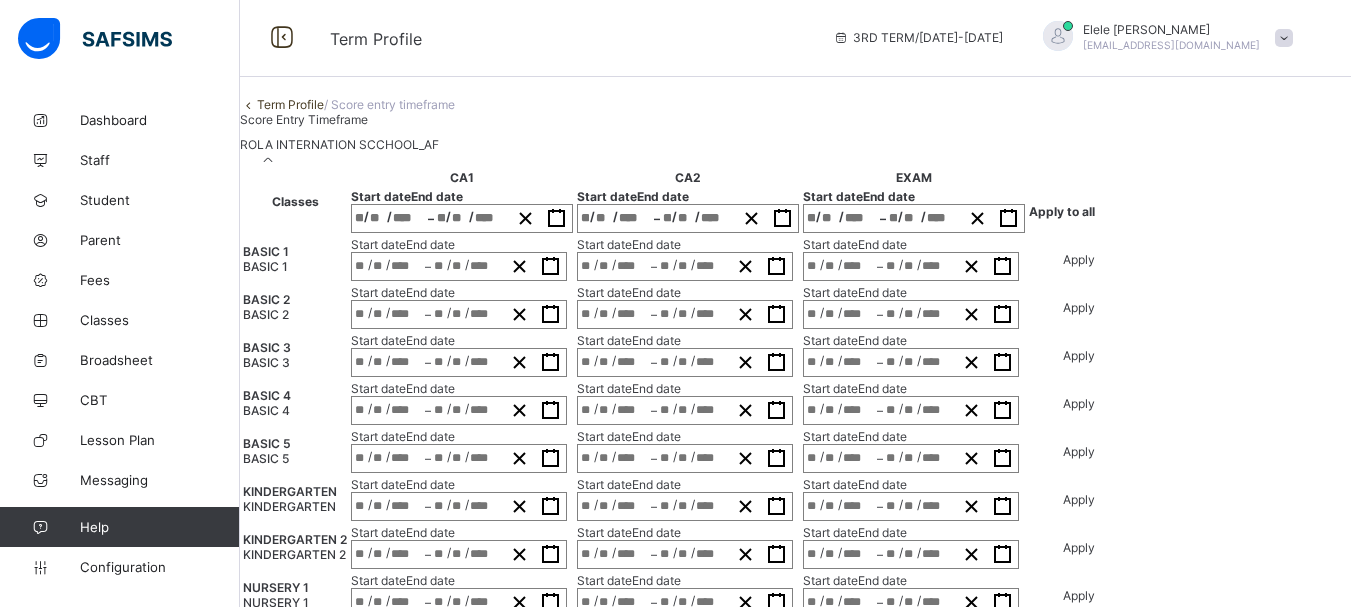 scroll, scrollTop: 0, scrollLeft: 0, axis: both 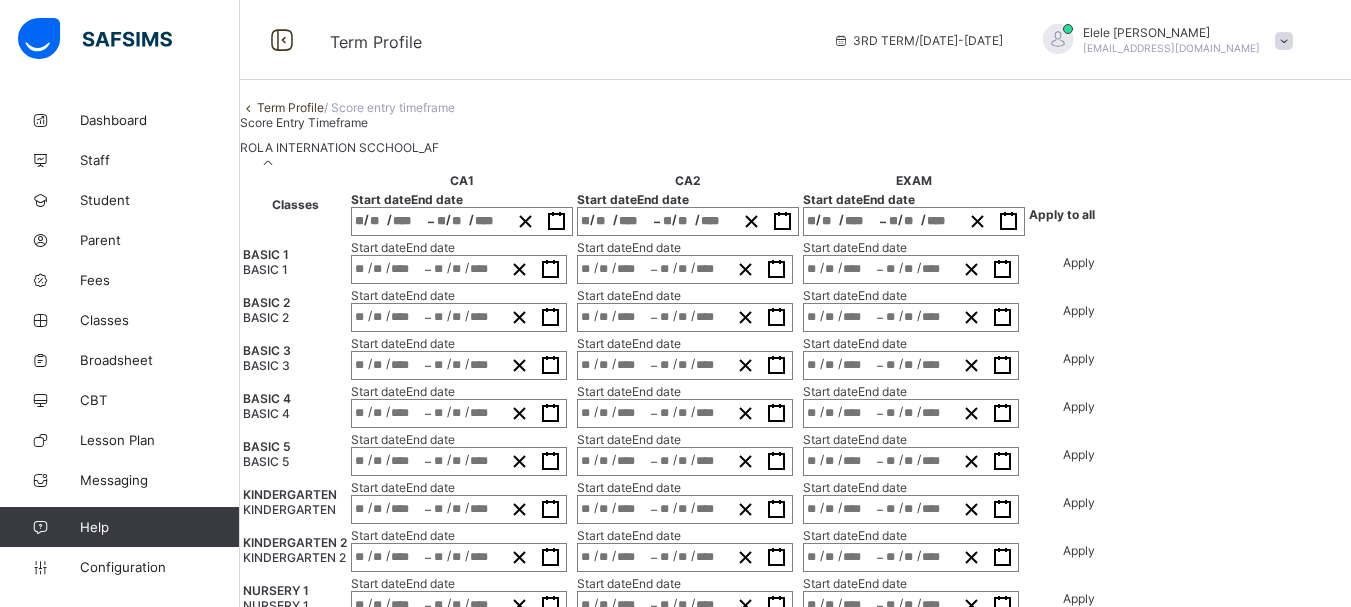 click at bounding box center (268, 162) 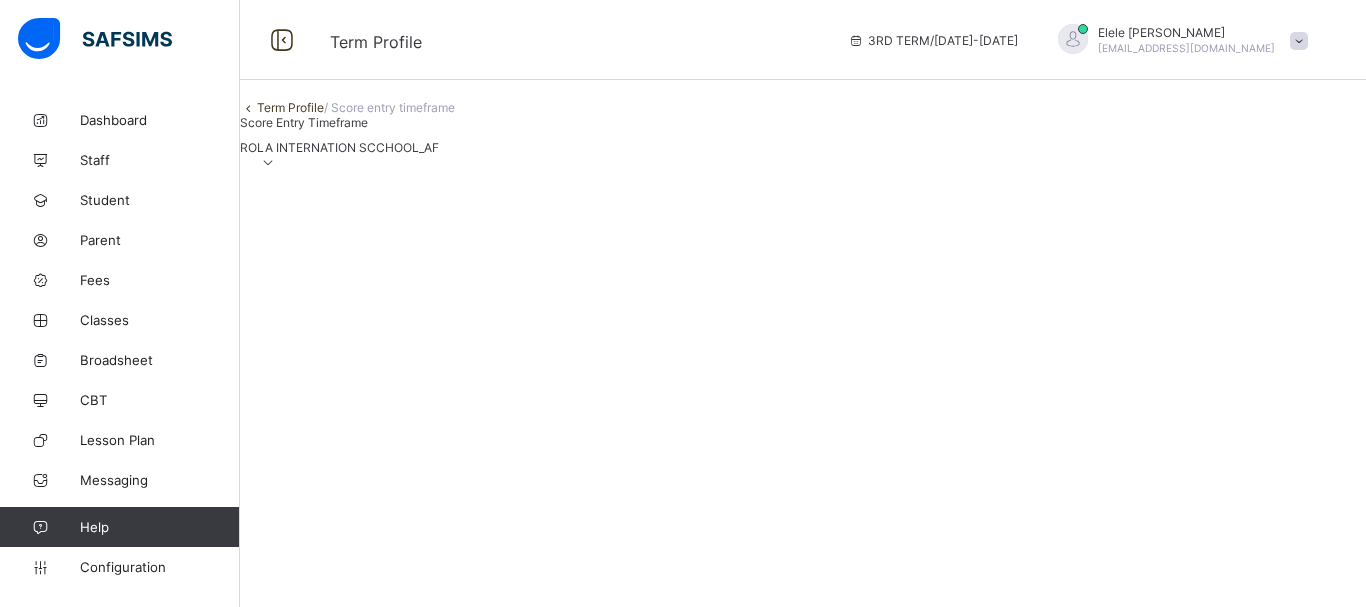 click at bounding box center (268, 162) 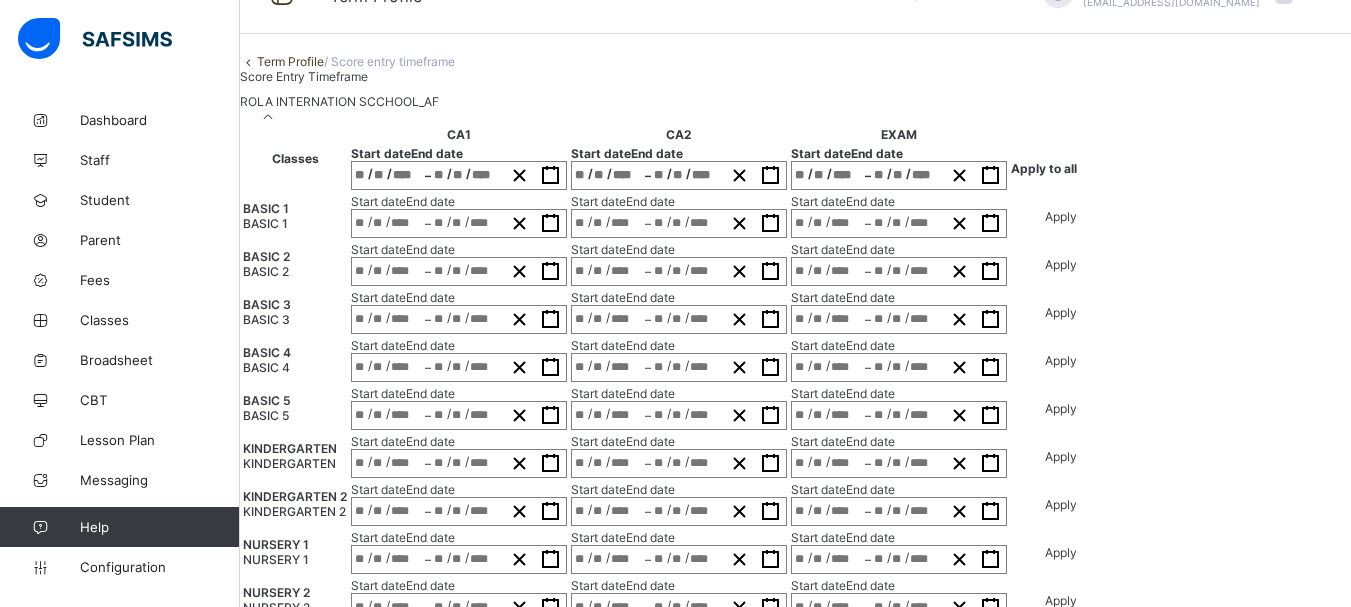 scroll, scrollTop: 0, scrollLeft: 0, axis: both 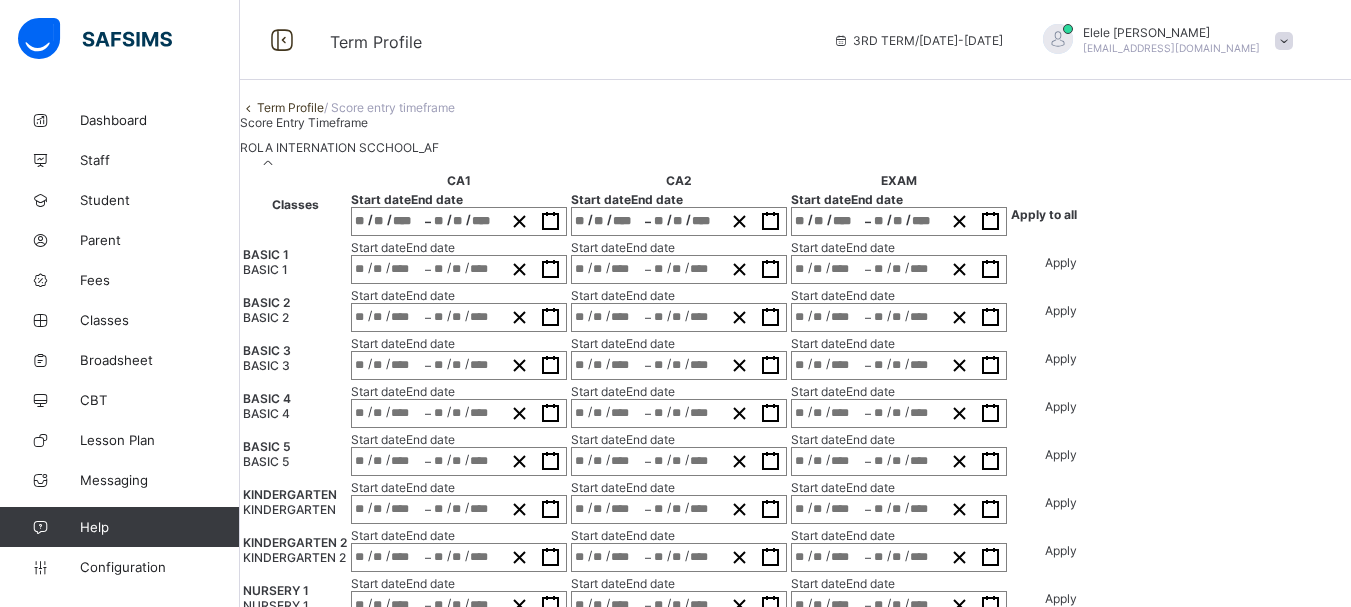 click on "/ /" at bounding box center (388, 269) 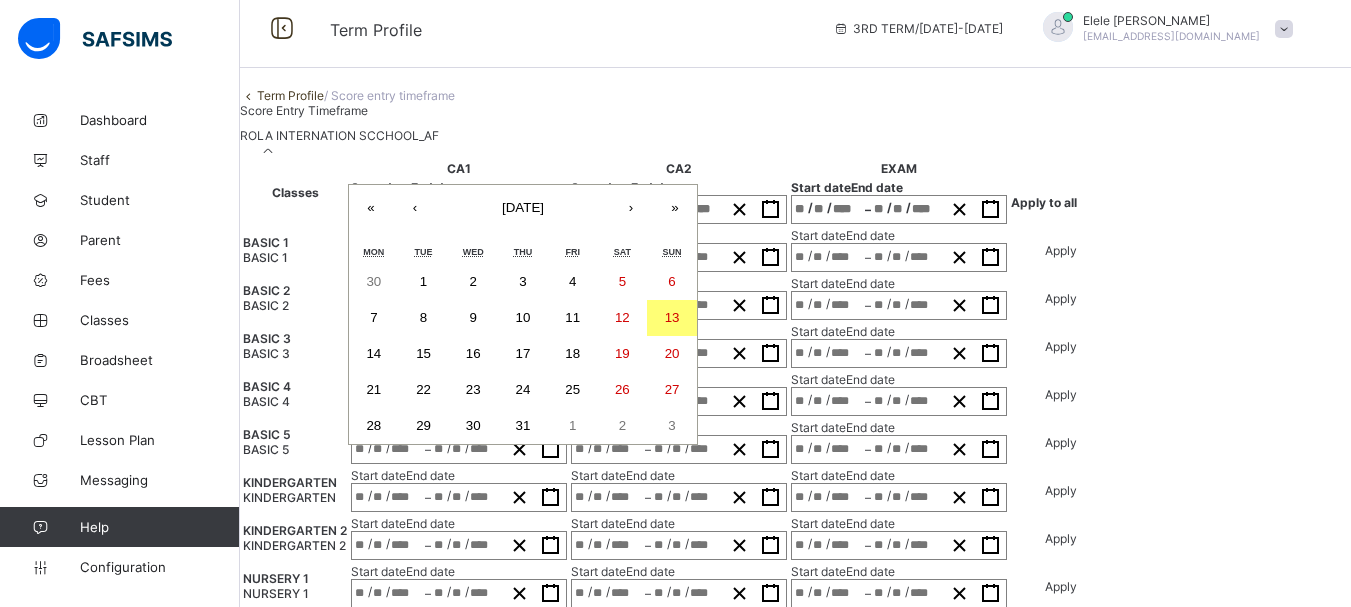 scroll, scrollTop: 6, scrollLeft: 0, axis: vertical 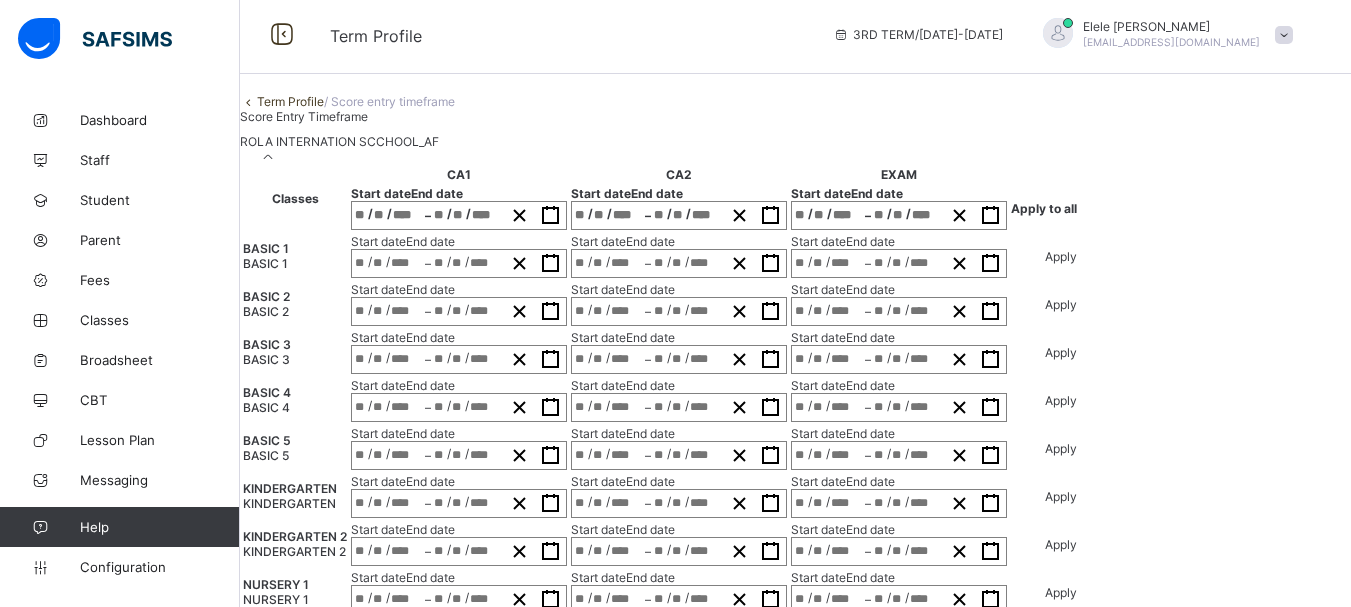 click on "Term Profile  / Score entry timeframe Score Entry Timeframe ROLA INTERNATION SCCHOOL_AF Classes CA1 CA2 EXAM Start date  End date / / – / / « ‹ July 2025 › » Mon Tue Wed Thu Fri Sat Sun 30 1 2 3 4 5 6 7 8 9 10 11 12 13 14 15 16 17 18 19 20 21 22 23 24 25 26 27 28 29 30 31 1 2 3 Start date  End date / / – / / Start date  End date / / – / / Apply to all BASIC 1 BASIC 1 Start date  End date / / – / / « ‹ July 2025 › » Mon Tue Wed Thu Fri Sat Sun 30 1 2 3 4 5 6 7 8 9 10 11 12 13 14 15 16 17 18 19 20 21 22 23 24 25 26 27 28 29 30 31 1 2 3 Start date  End date / / – / / Start date  End date / / – / / Apply BASIC 2 BASIC 2 Start date  End date / / – / / Start date  End date / / – / / Start date  End date / / – / / Apply BASIC 3 BASIC 3 Start date  End date / / – / / Start date  End date / / – / / Start date  End date / / – / / Apply BASIC 4 BASIC 4 Start date  End date / / – / / Start date  End date / / – / / Start date  End date / / – / / Apply BASIC 5 BASIC 5 Start date  /" at bounding box center (795, 403) 